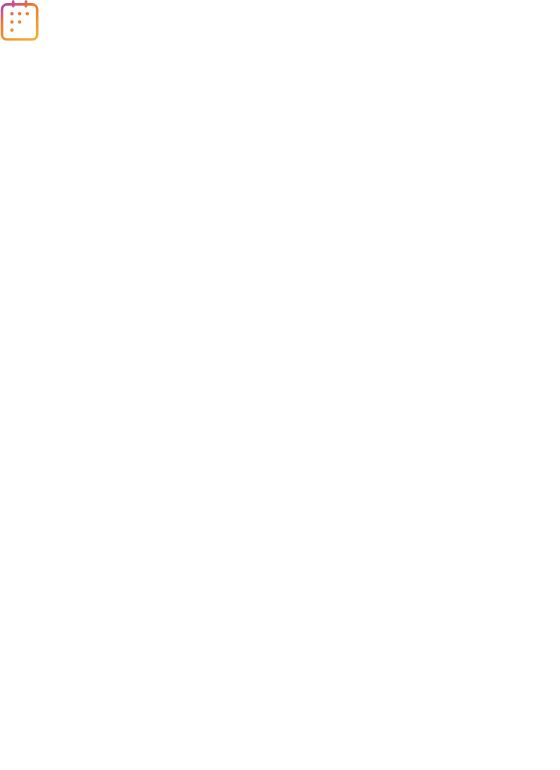 scroll, scrollTop: 0, scrollLeft: 0, axis: both 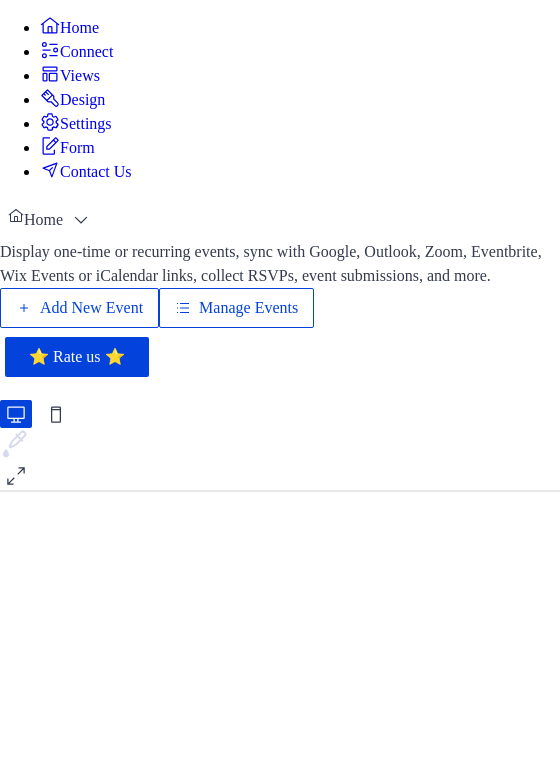 click on "Manage Events" at bounding box center (248, 308) 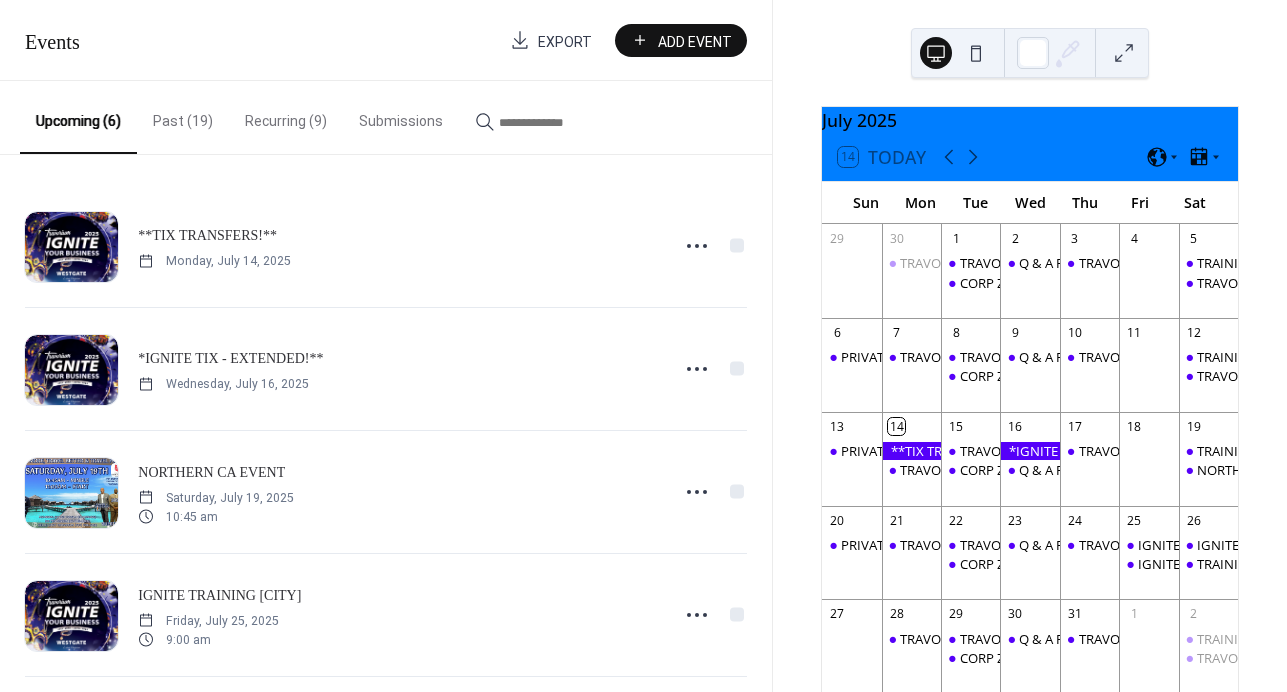 scroll, scrollTop: 0, scrollLeft: 0, axis: both 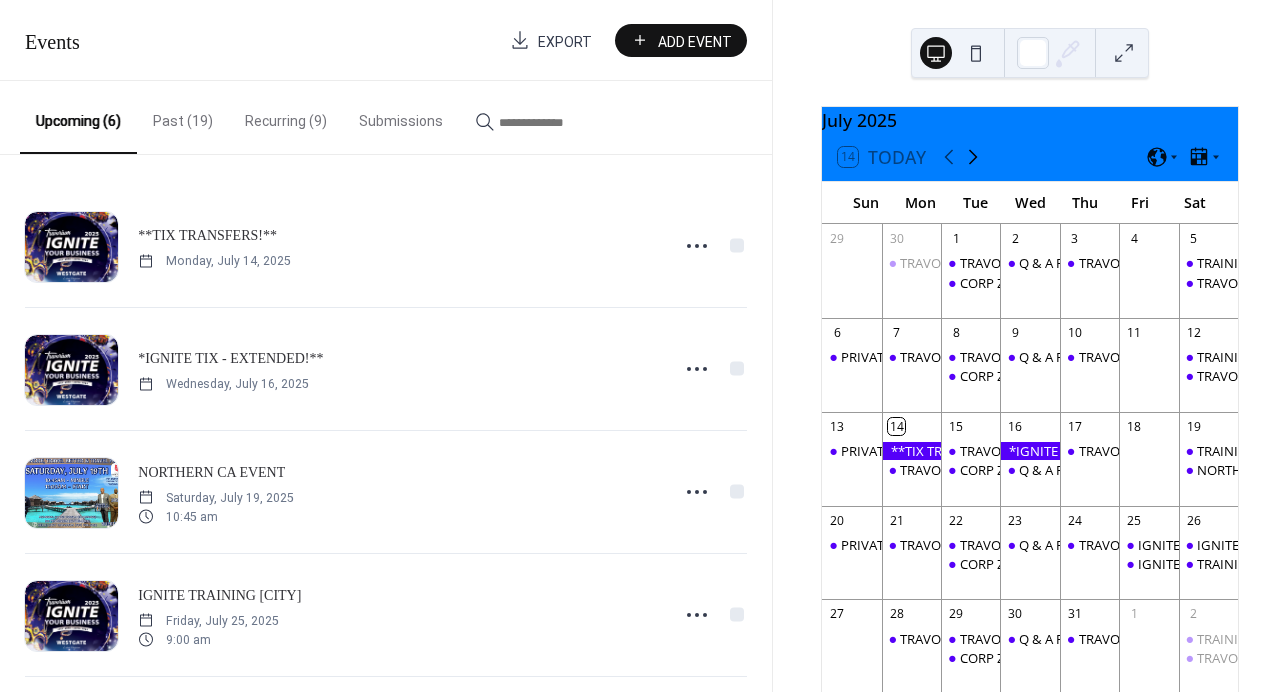 click 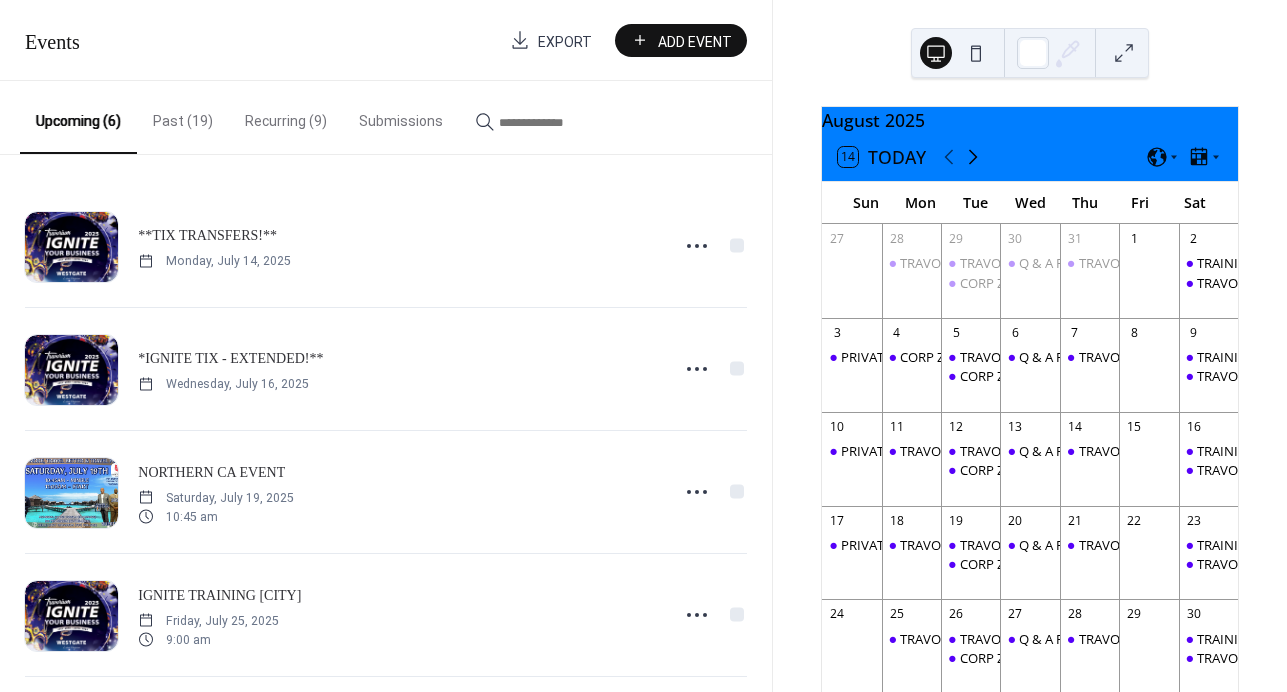 click 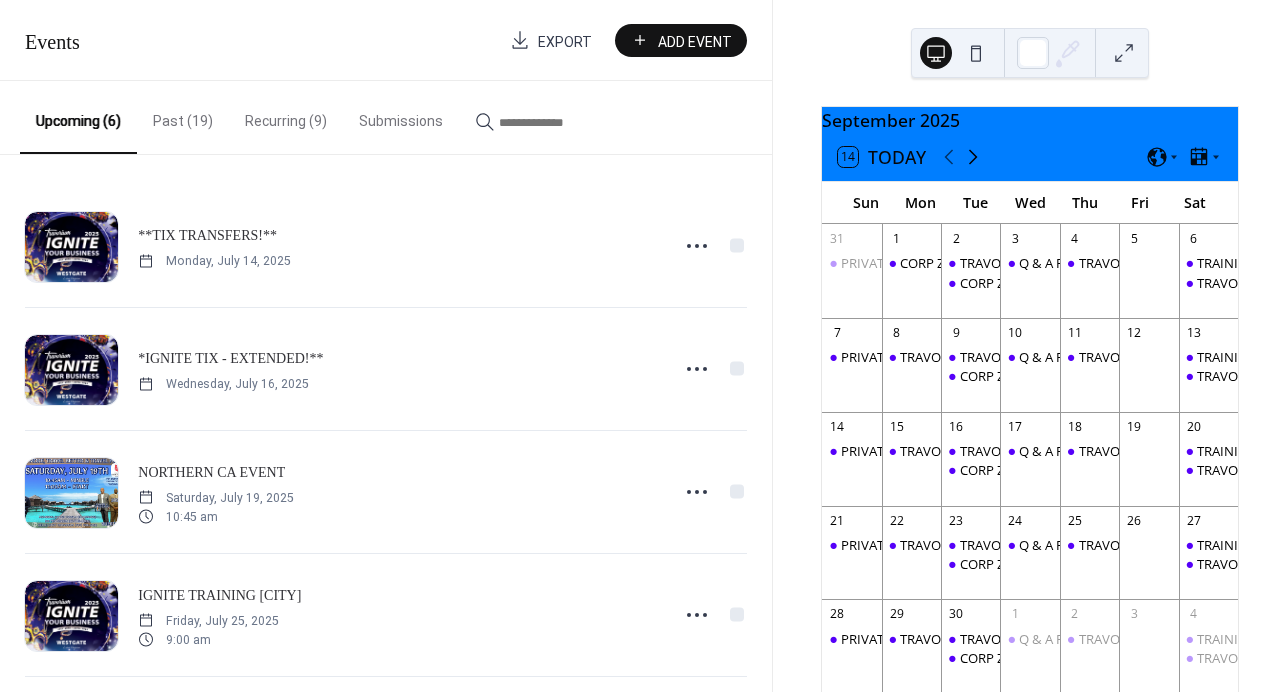 click 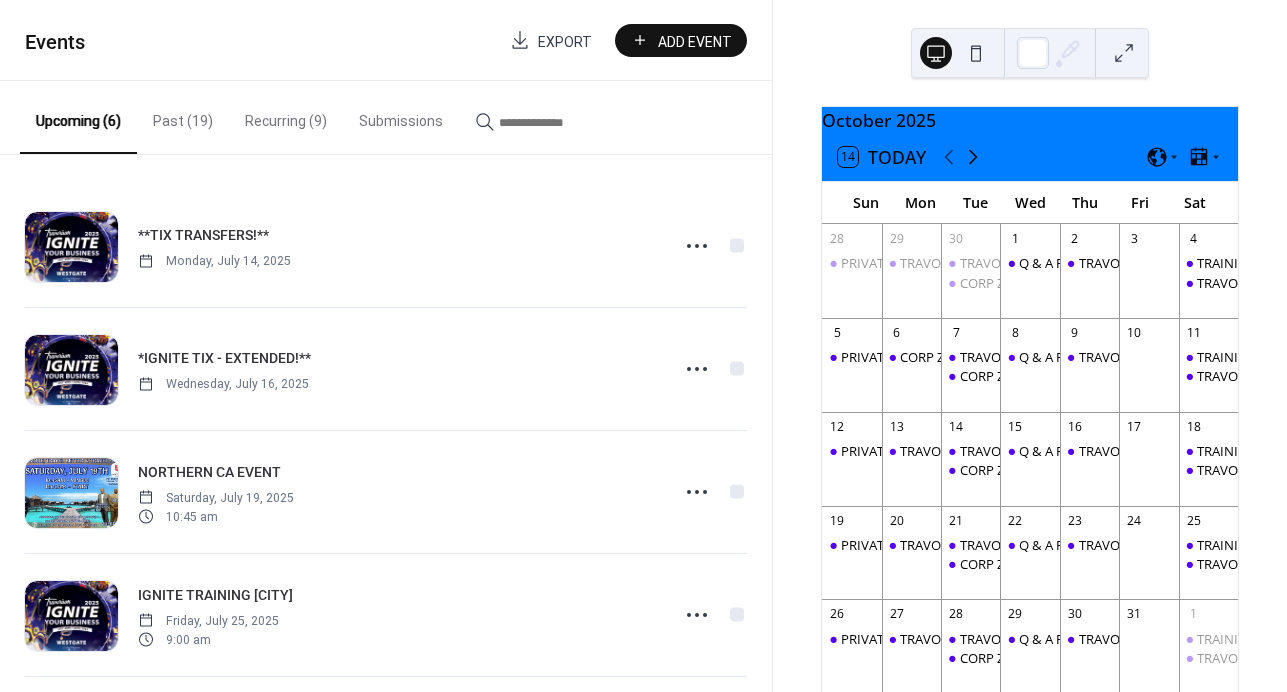 click 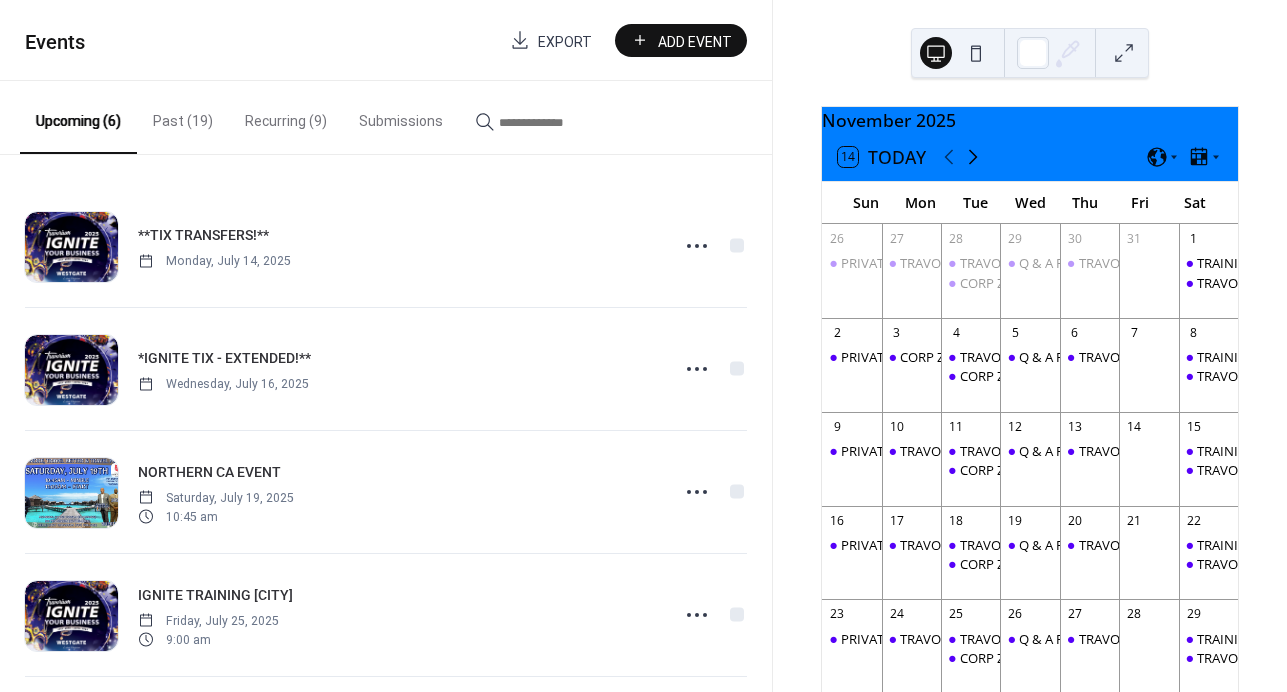 click 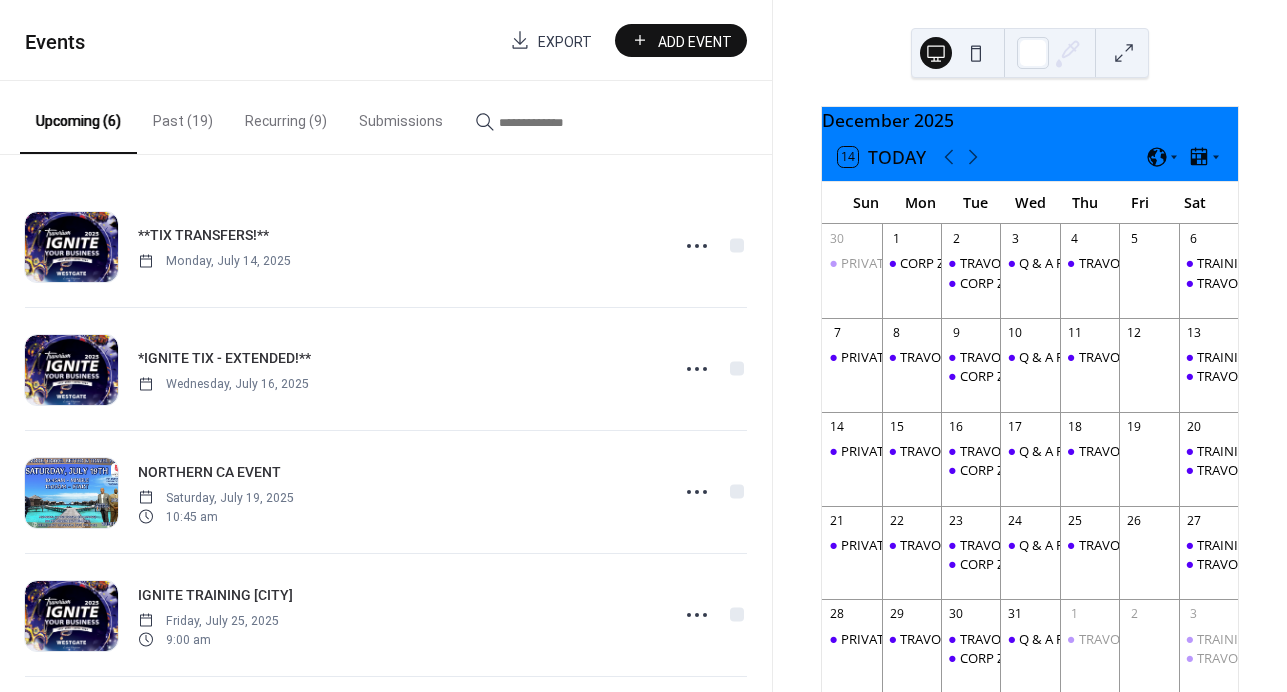 click on "Past (19)" at bounding box center [183, 116] 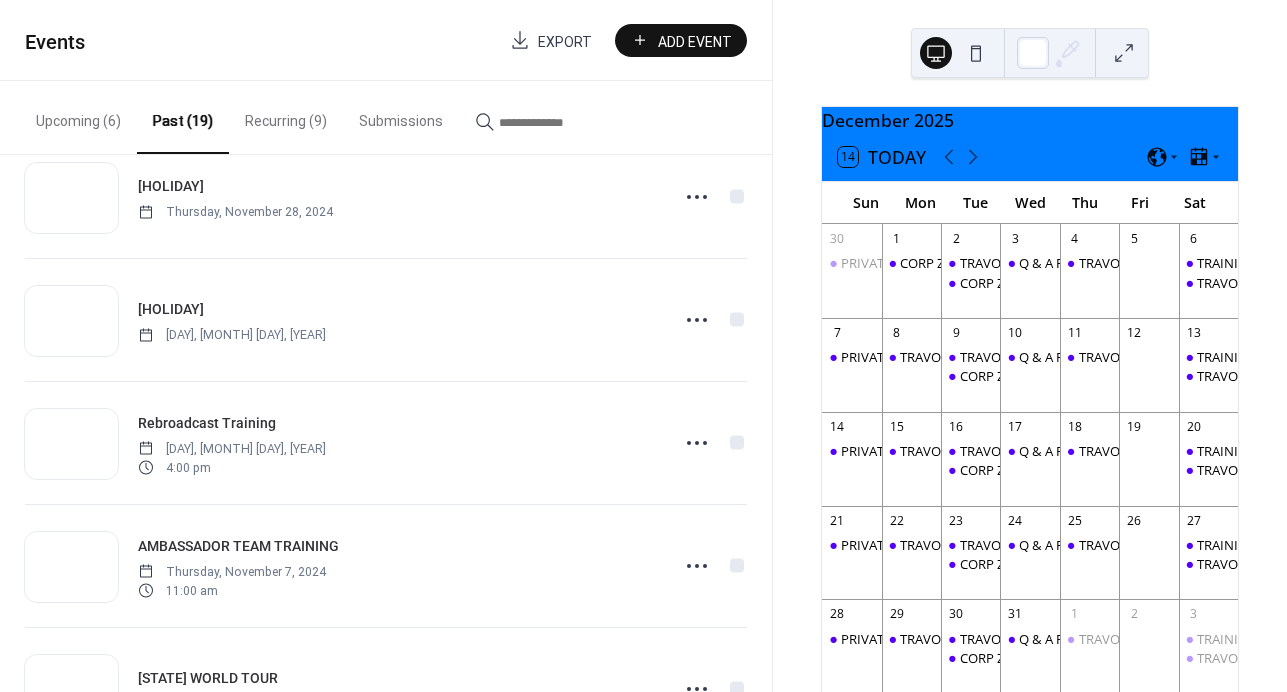 scroll, scrollTop: 1859, scrollLeft: 0, axis: vertical 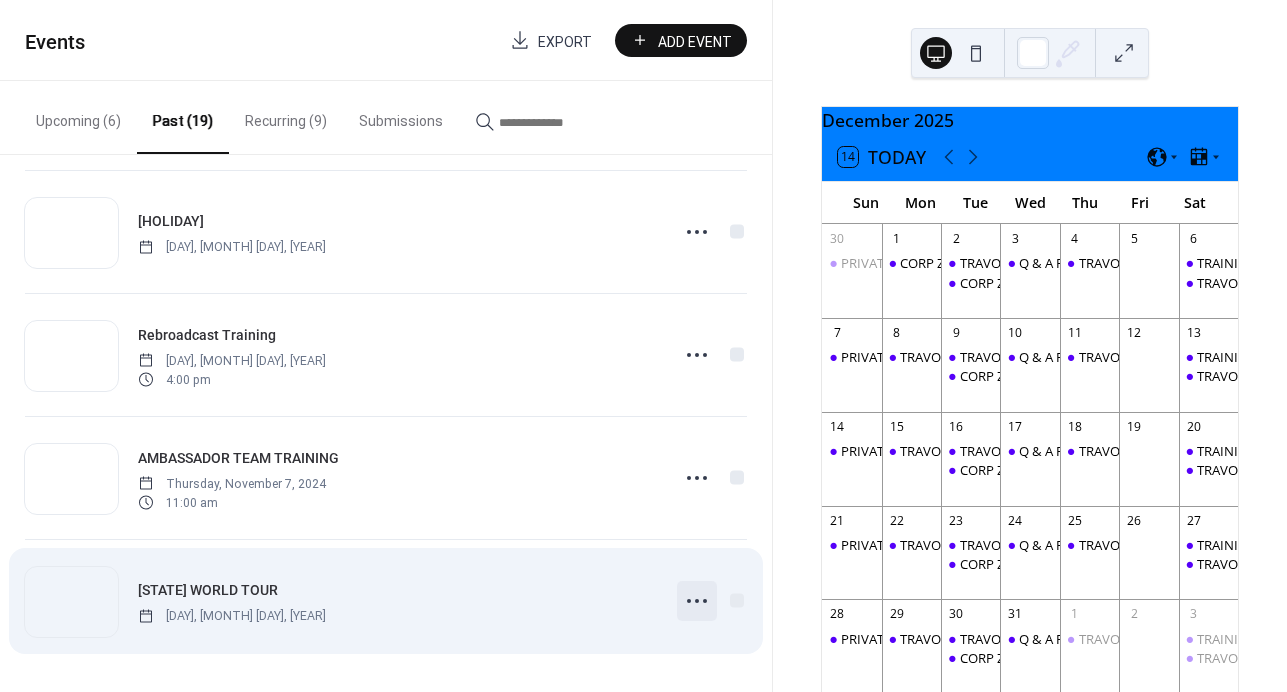 click 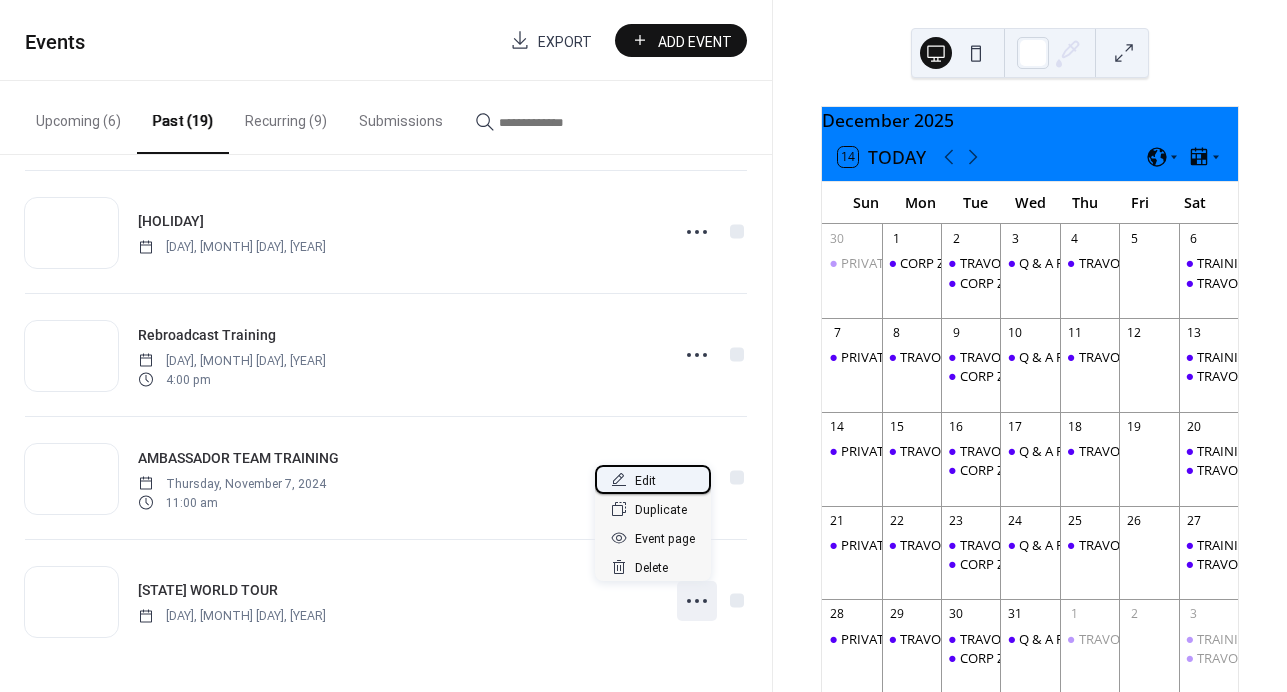 click on "Edit" at bounding box center (653, 479) 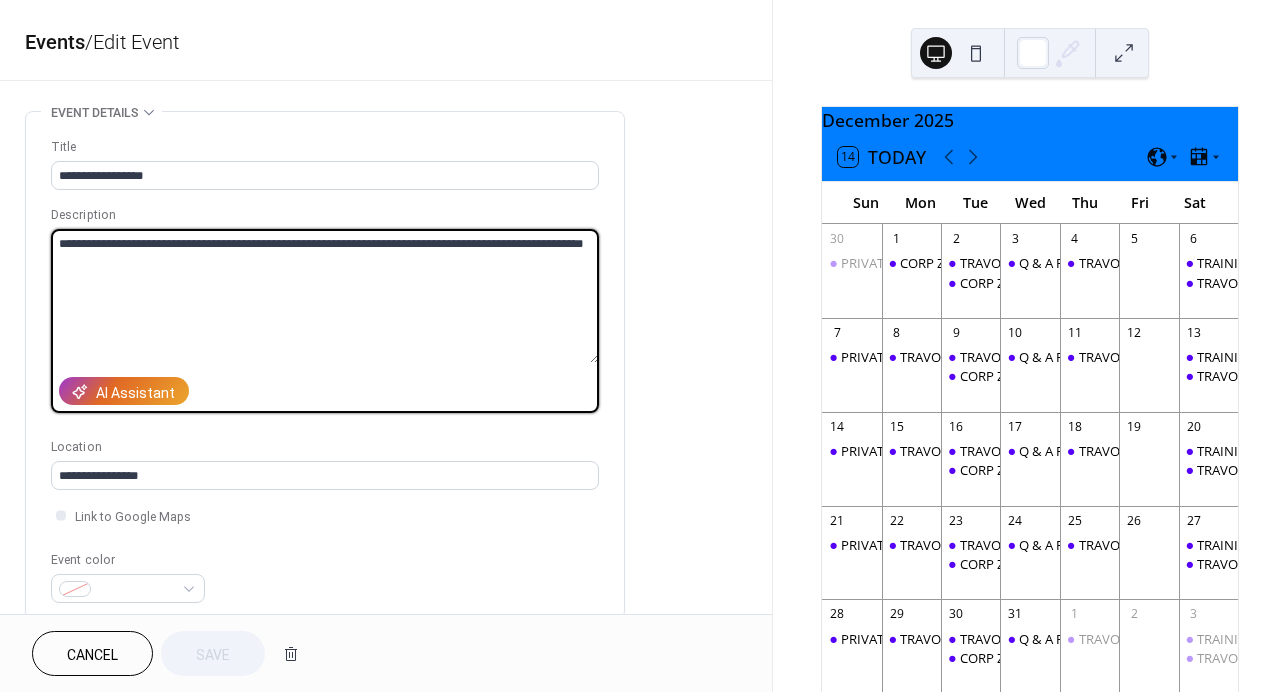 drag, startPoint x: 204, startPoint y: 241, endPoint x: 449, endPoint y: 285, distance: 248.91966 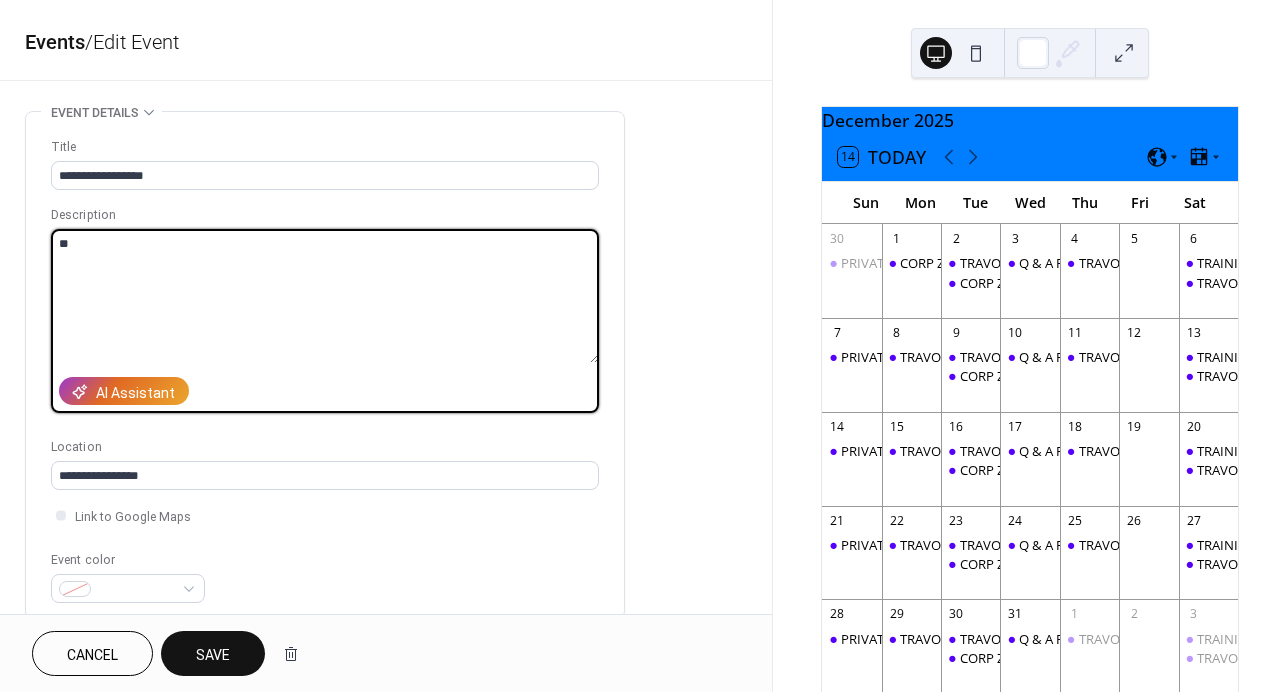 type on "*" 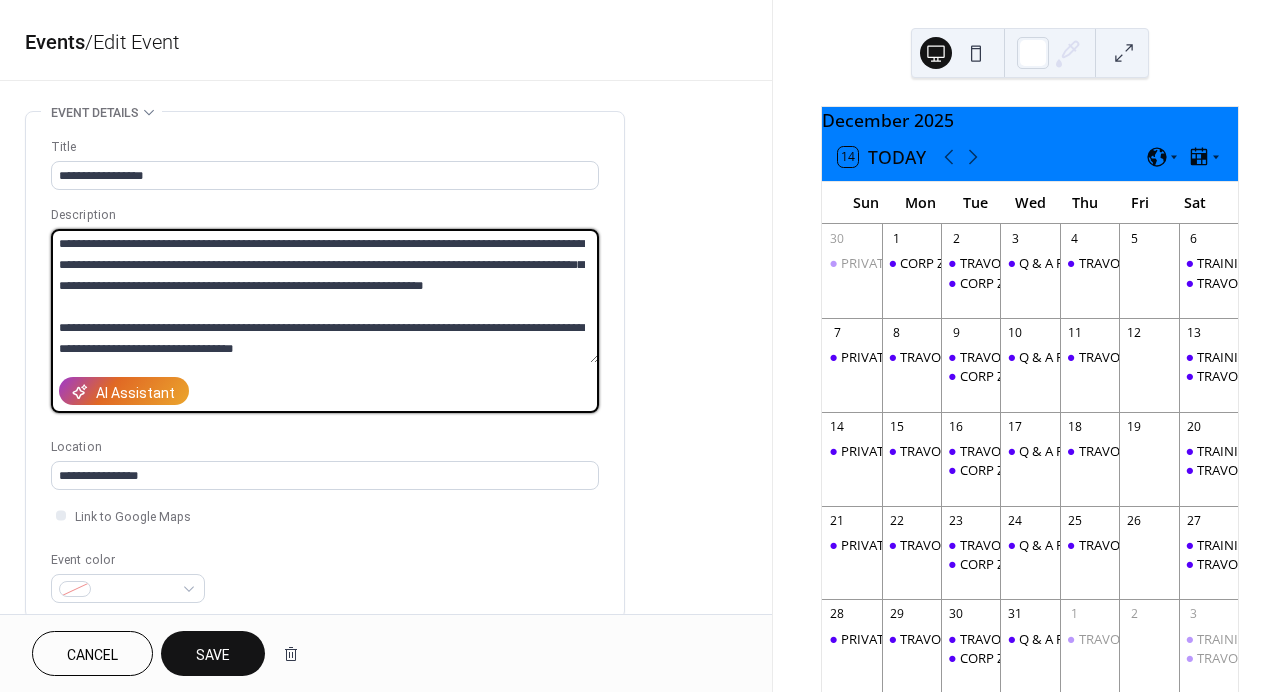 type on "**********" 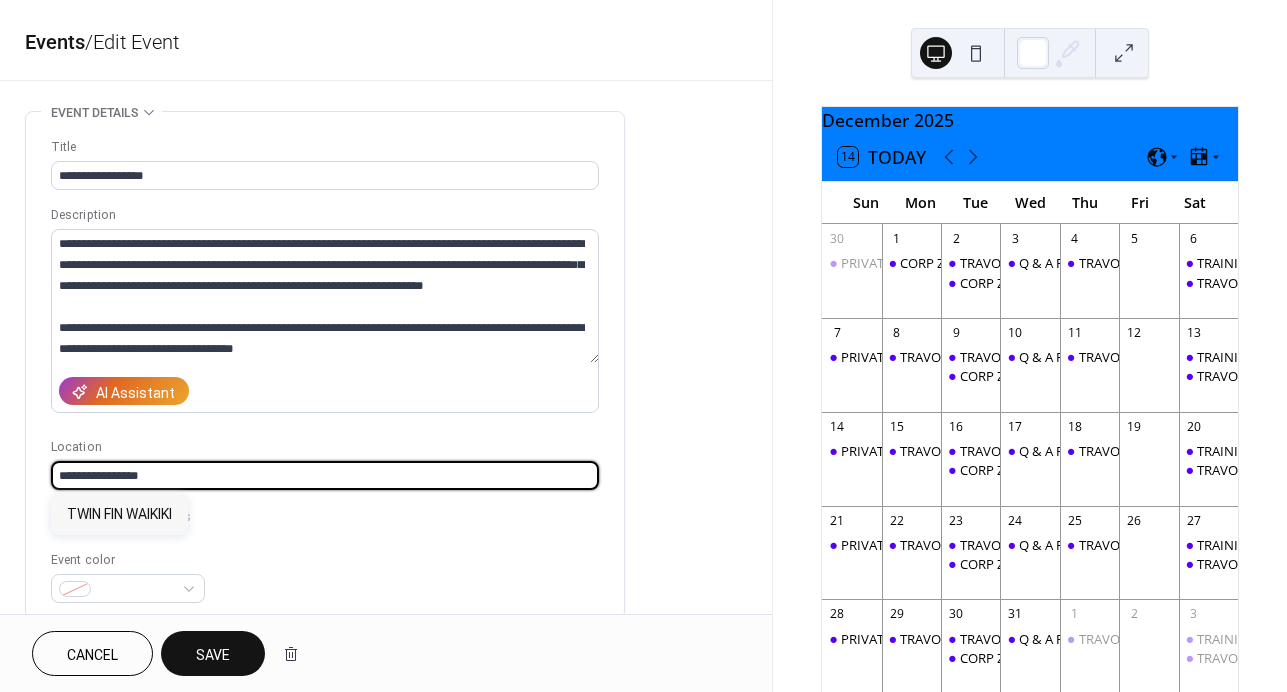 drag, startPoint x: 260, startPoint y: 475, endPoint x: -25, endPoint y: 479, distance: 285.02808 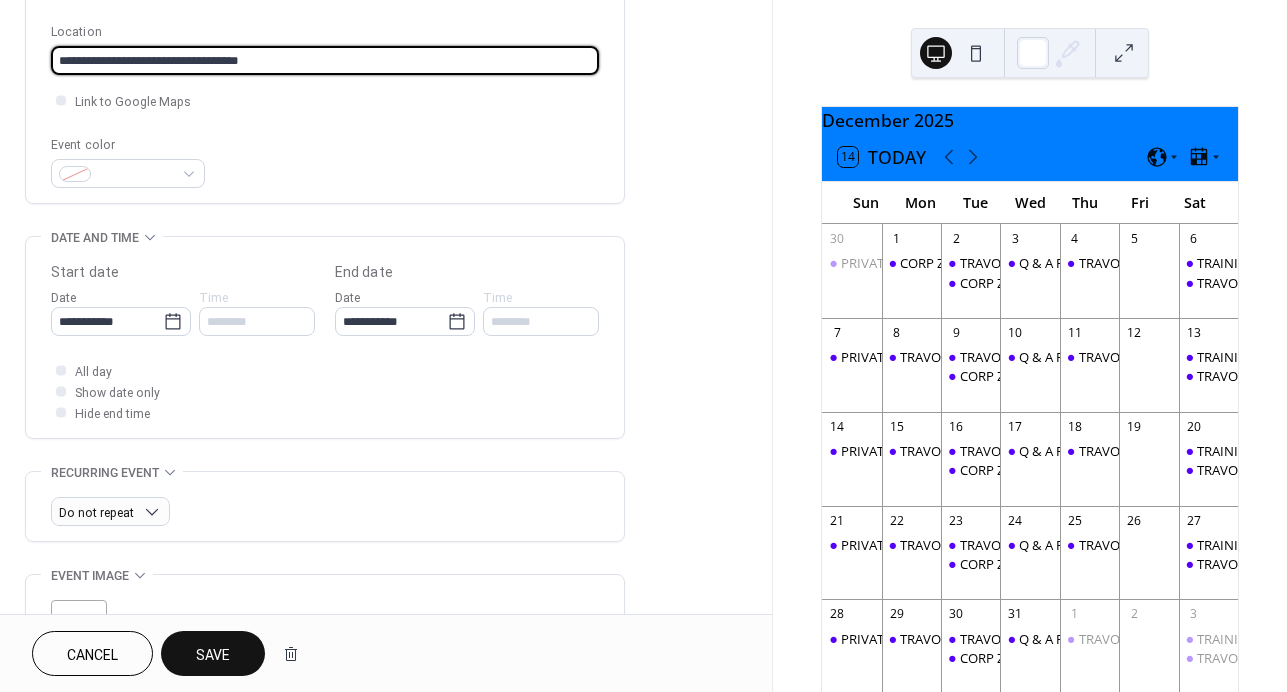 scroll, scrollTop: 419, scrollLeft: 0, axis: vertical 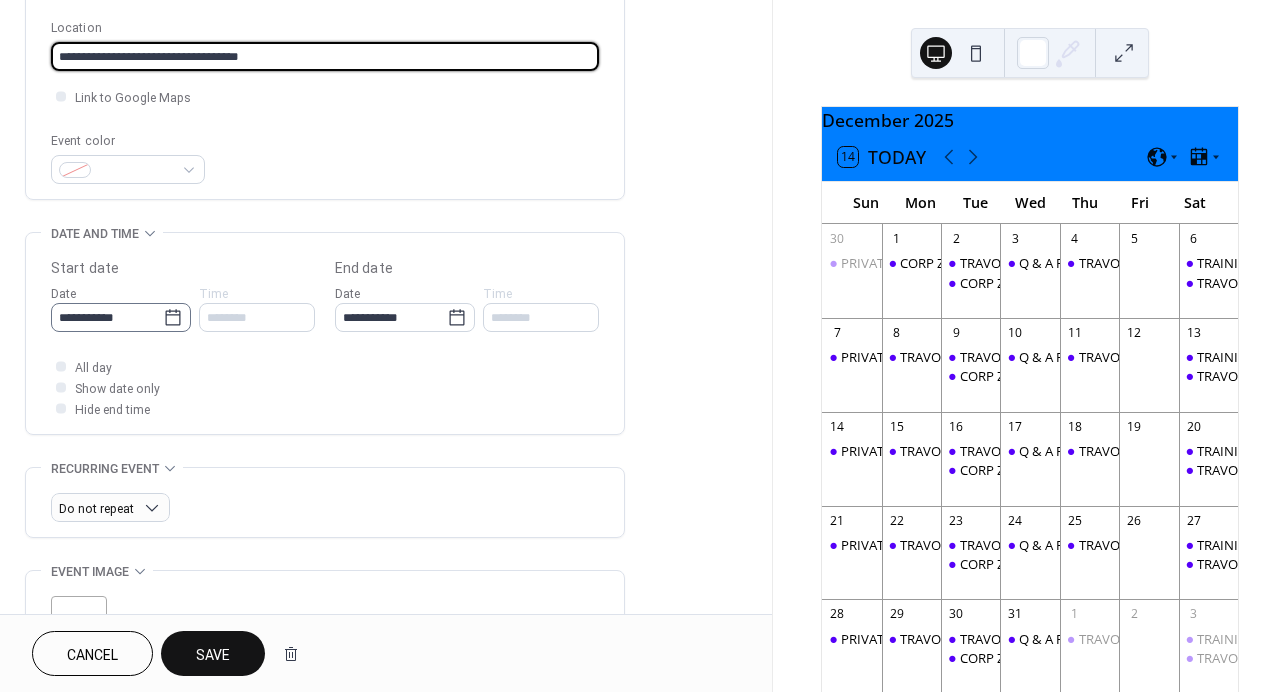 type on "**********" 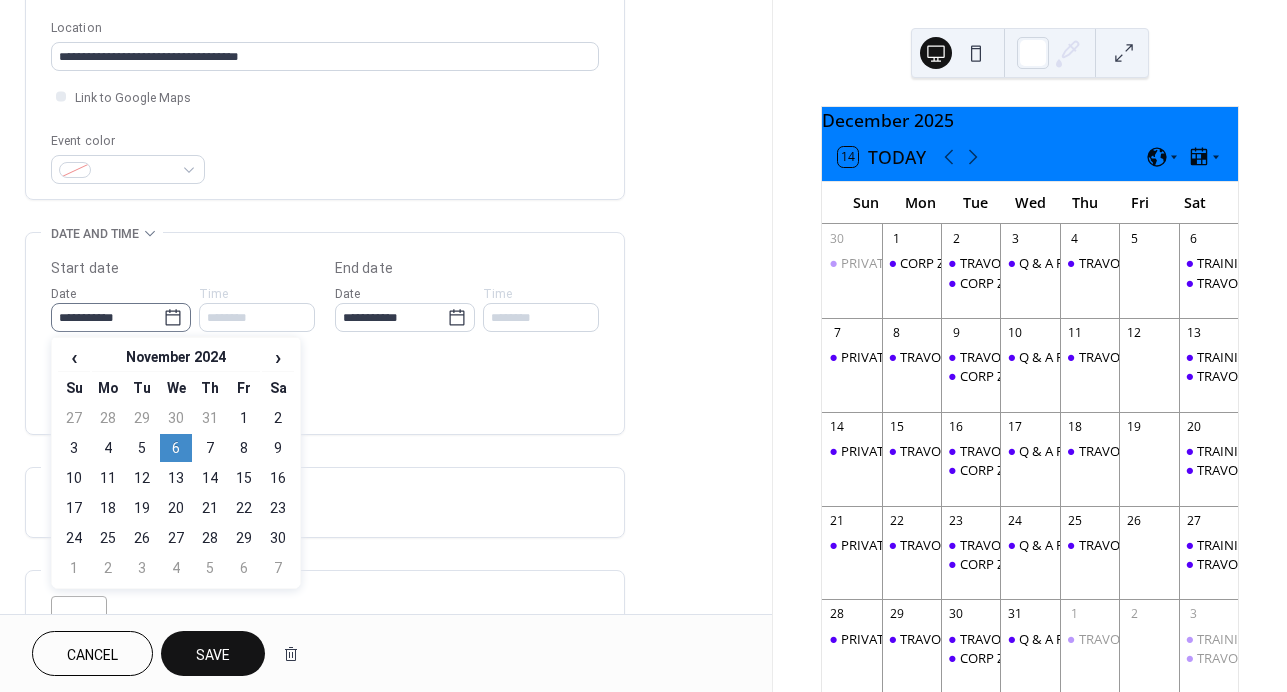 click 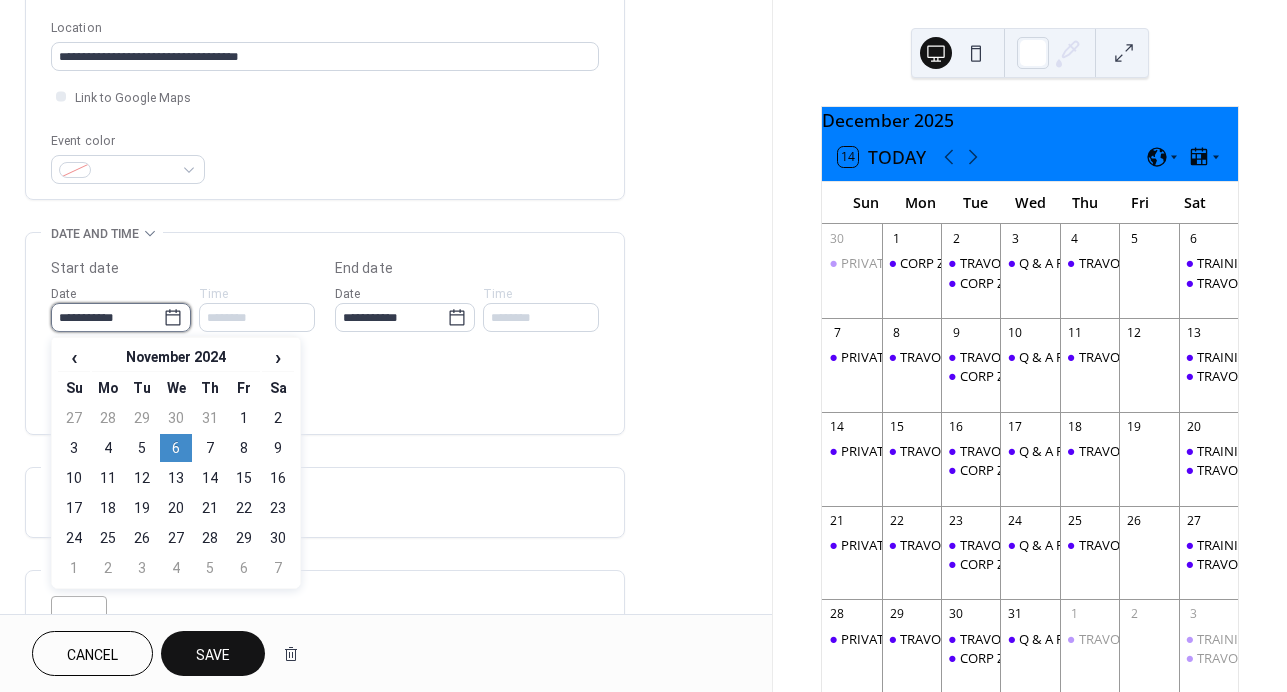 click on "**********" at bounding box center [107, 317] 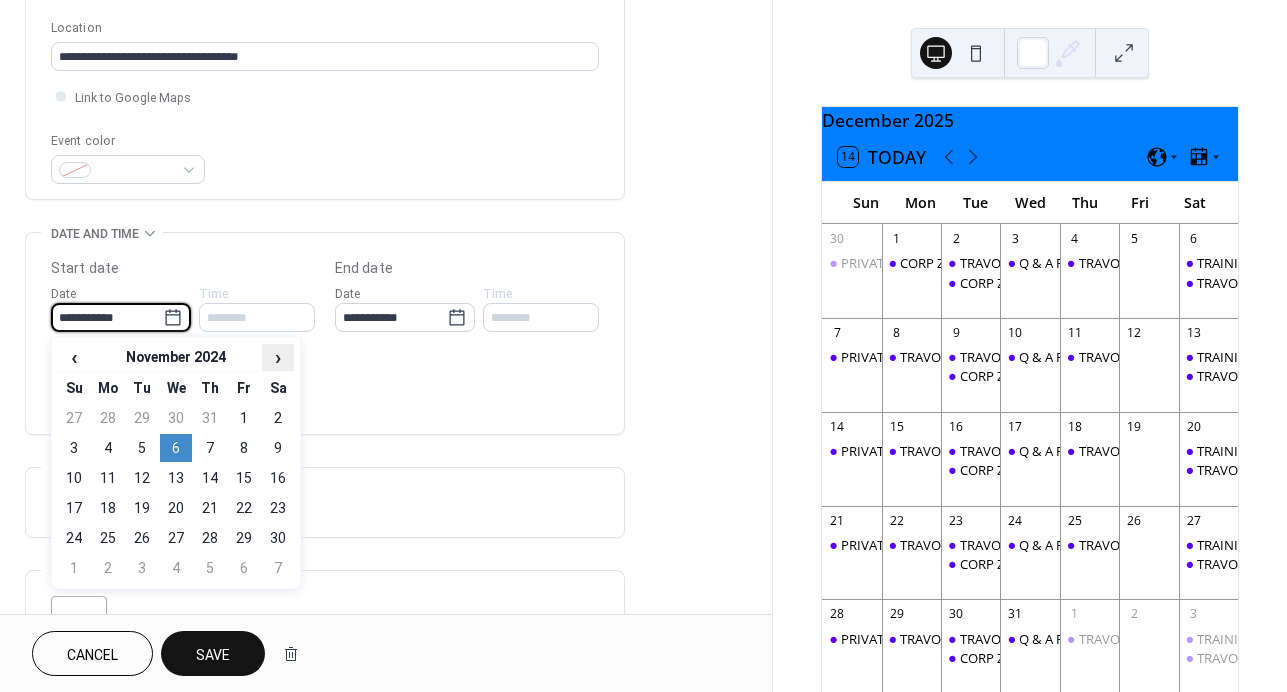 click on "›" at bounding box center (278, 357) 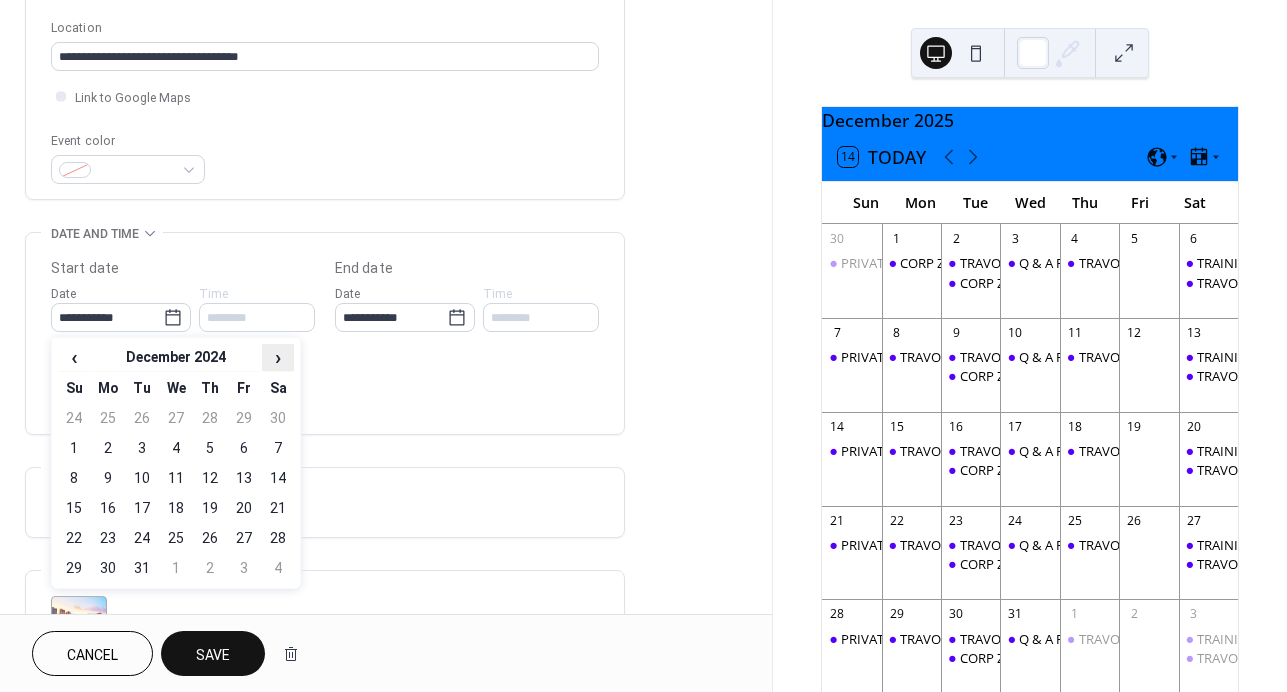 click on "›" at bounding box center (278, 357) 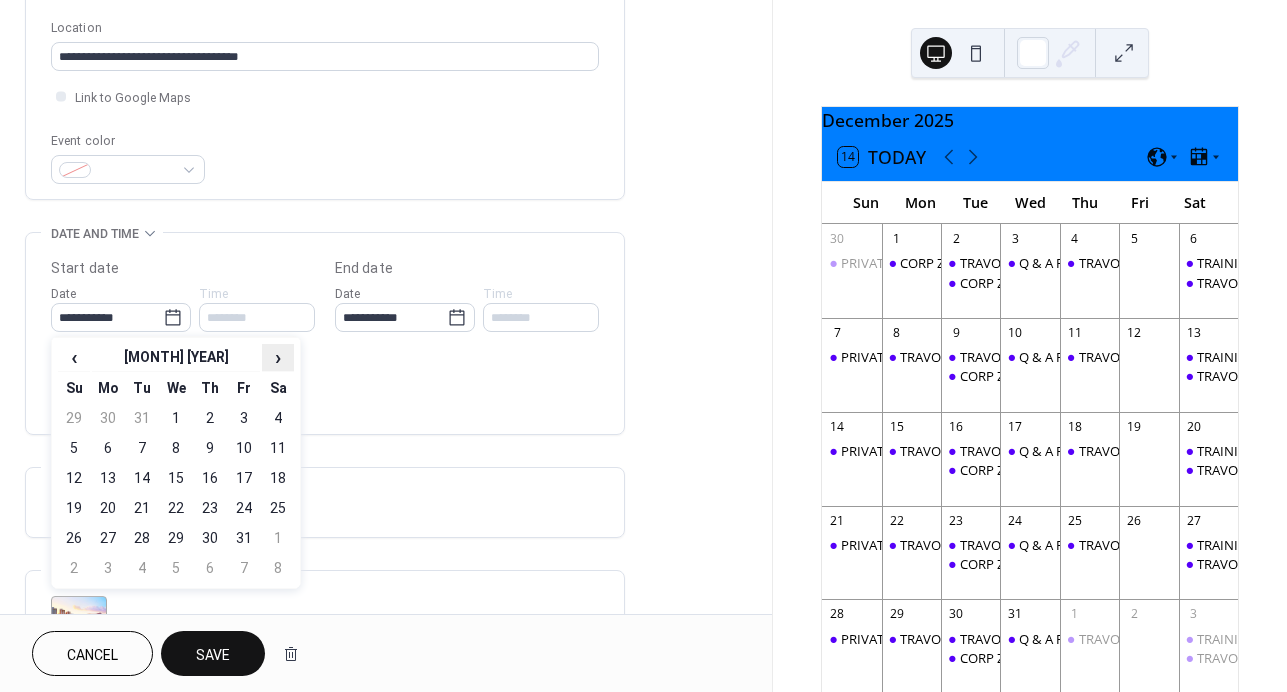 click on "›" at bounding box center (278, 357) 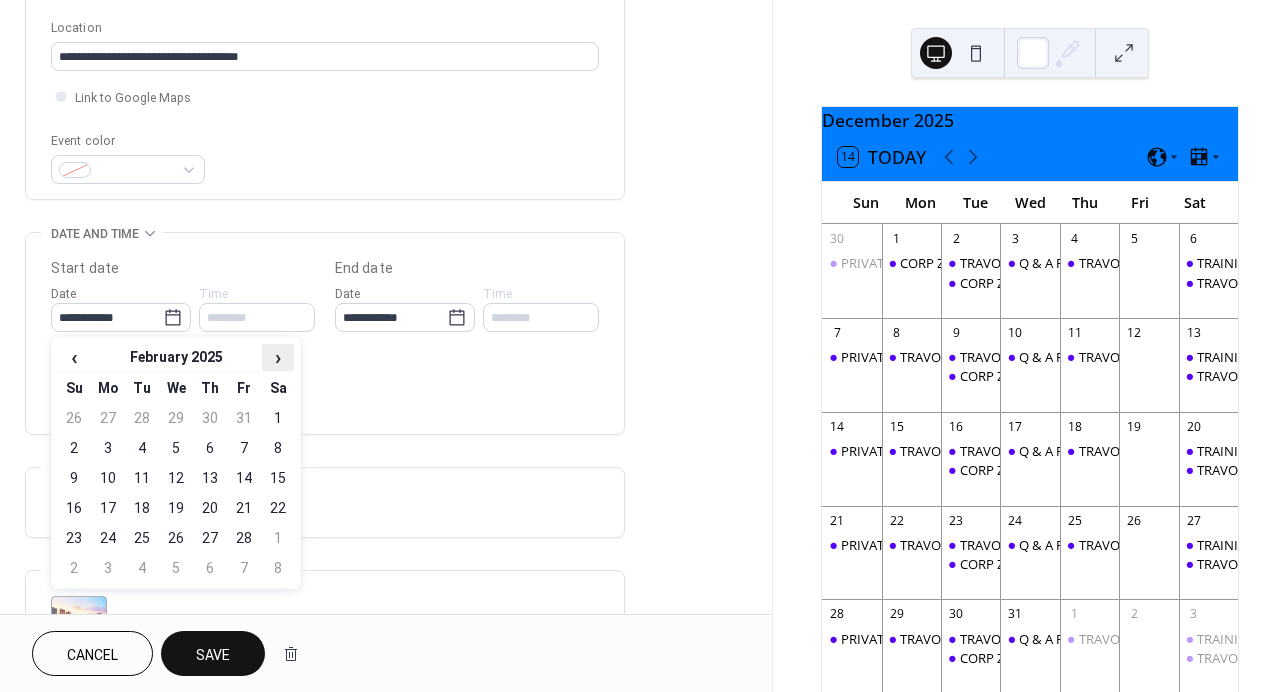 click on "›" at bounding box center (278, 357) 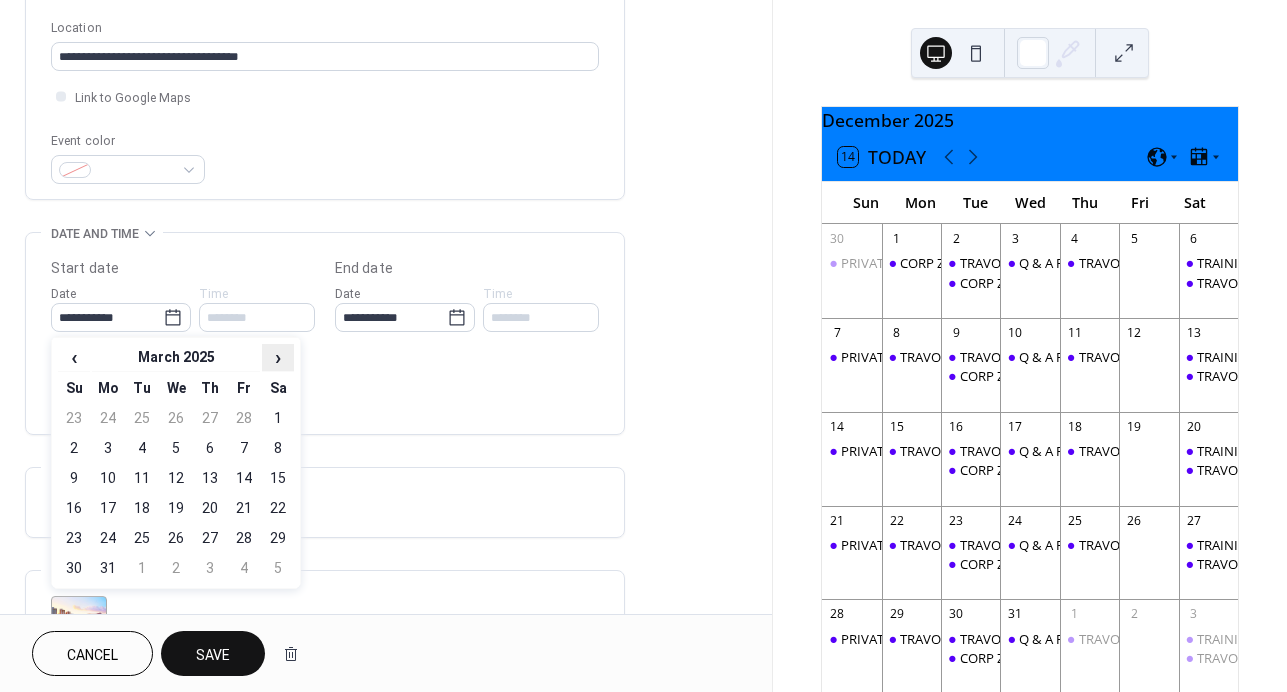 click on "›" at bounding box center (278, 357) 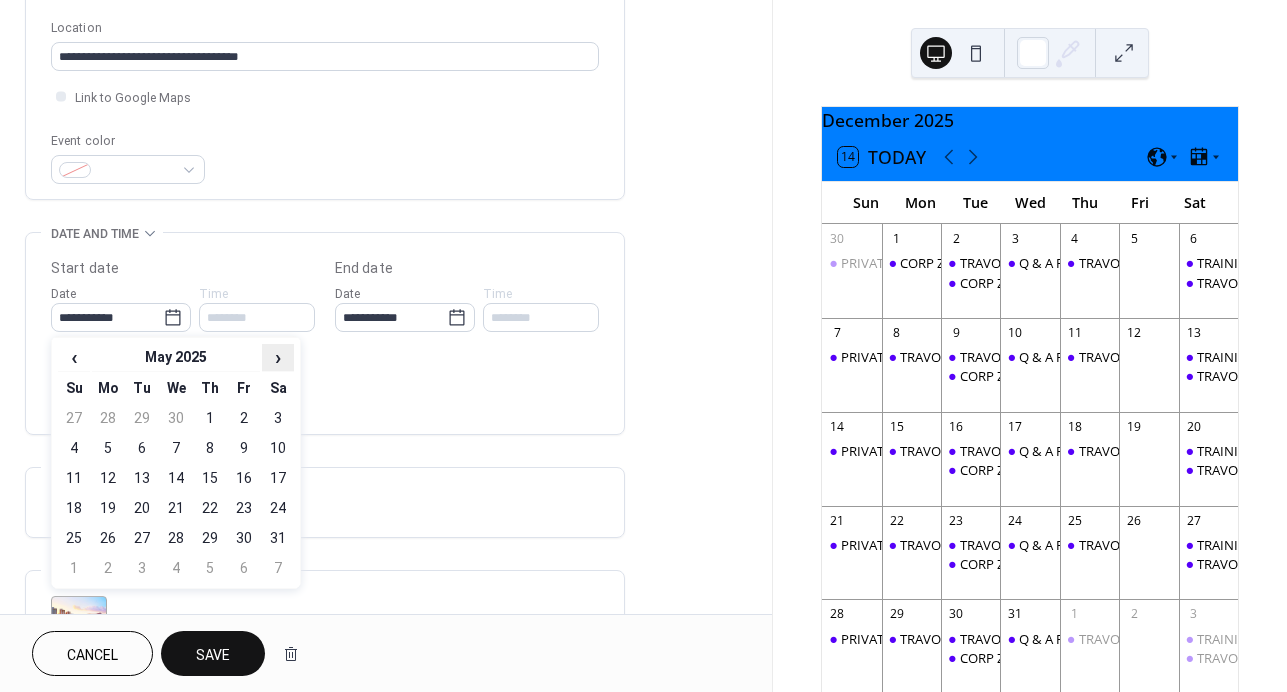 click on "›" at bounding box center [278, 357] 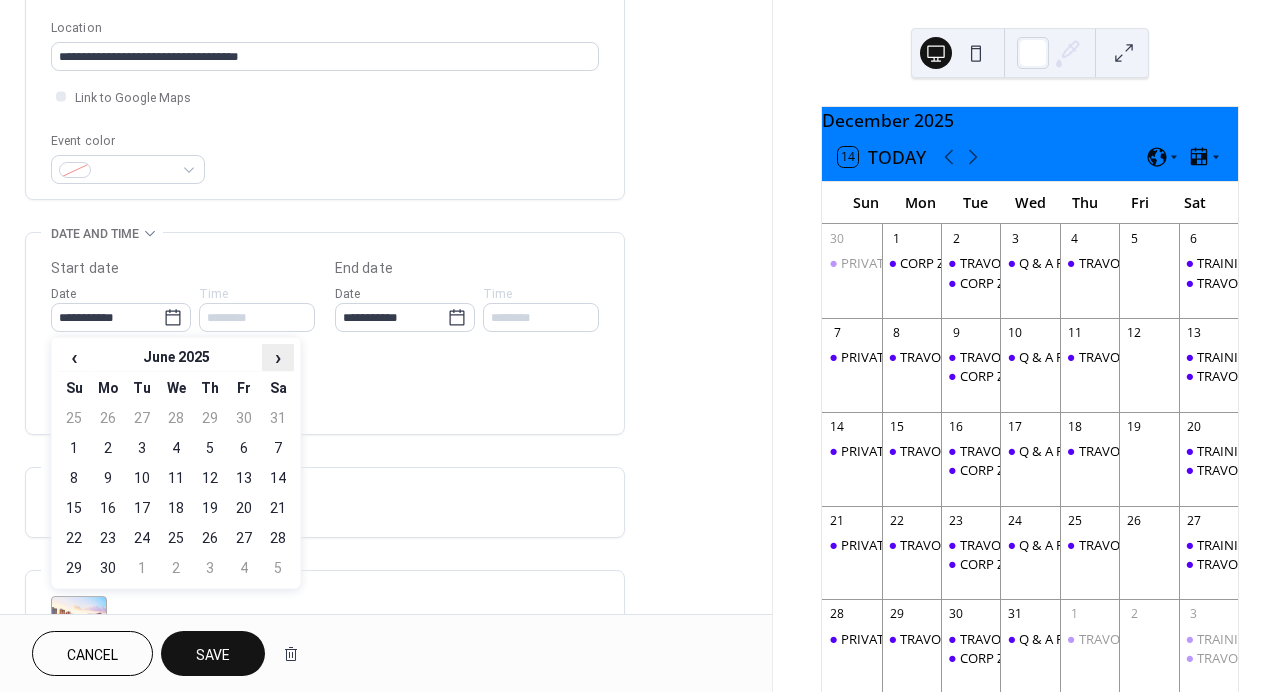 click on "›" at bounding box center [278, 357] 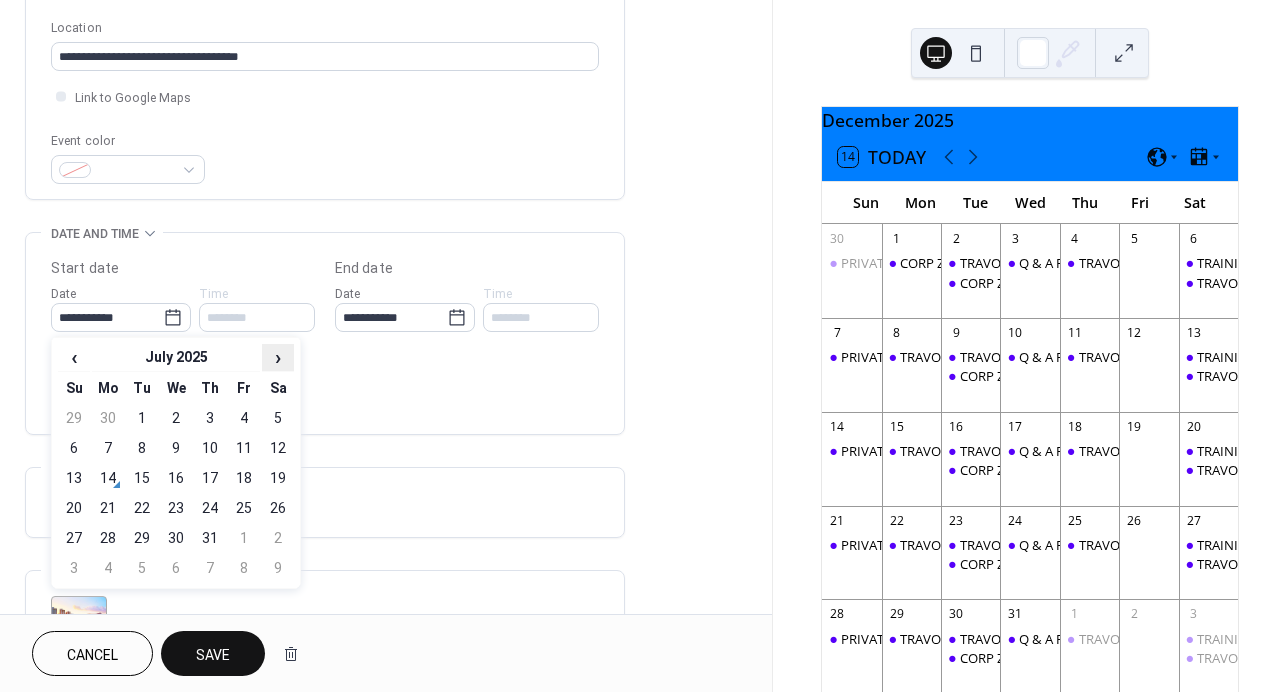 click on "›" at bounding box center [278, 357] 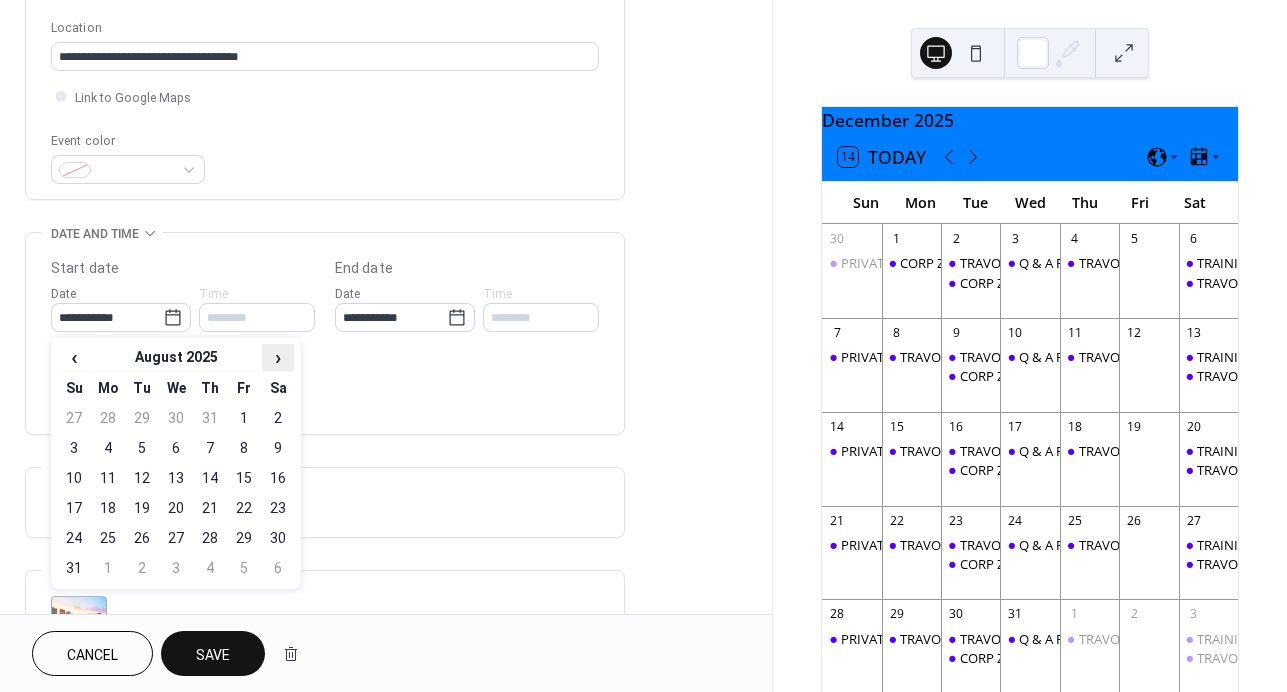 click on "›" at bounding box center [278, 357] 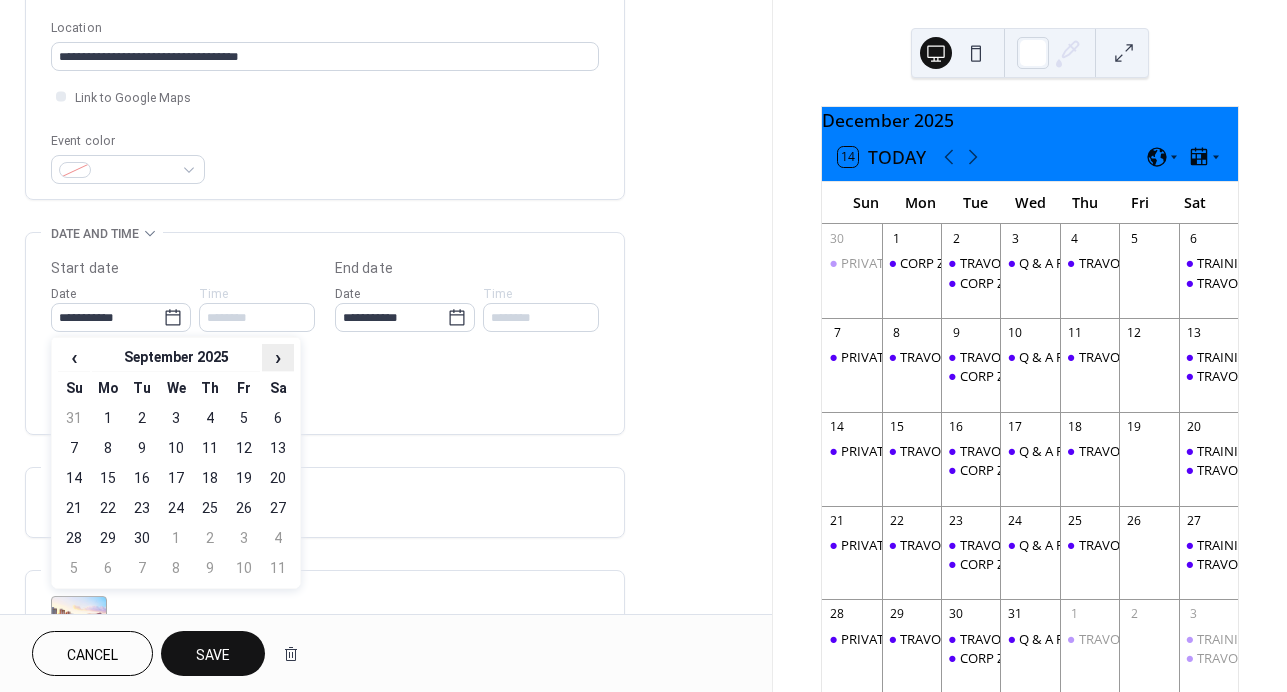 click on "›" at bounding box center (278, 357) 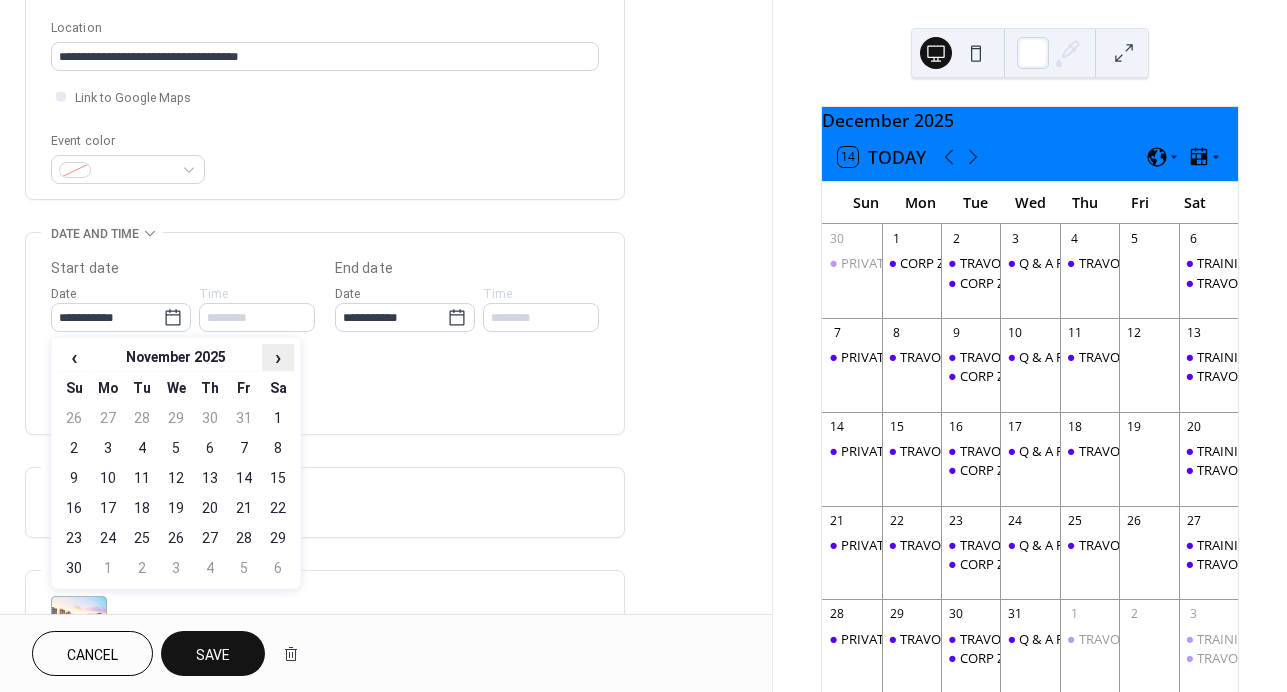 click on "›" at bounding box center (278, 357) 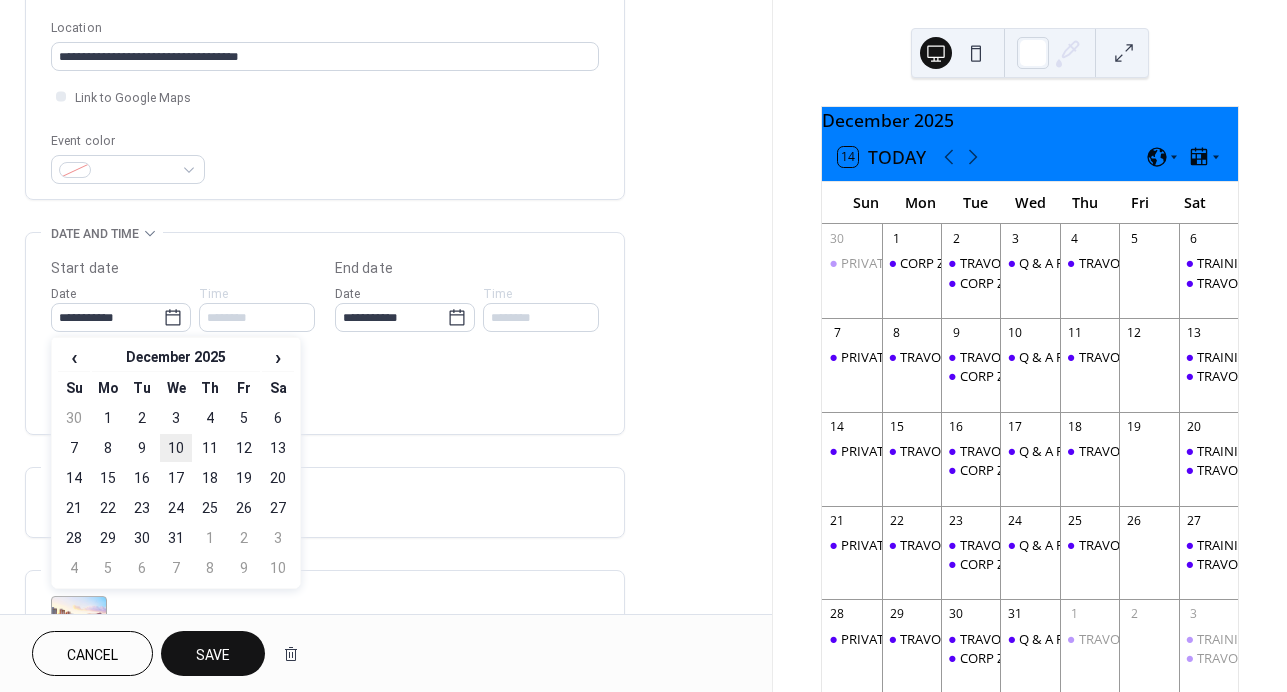 click on "10" at bounding box center [176, 448] 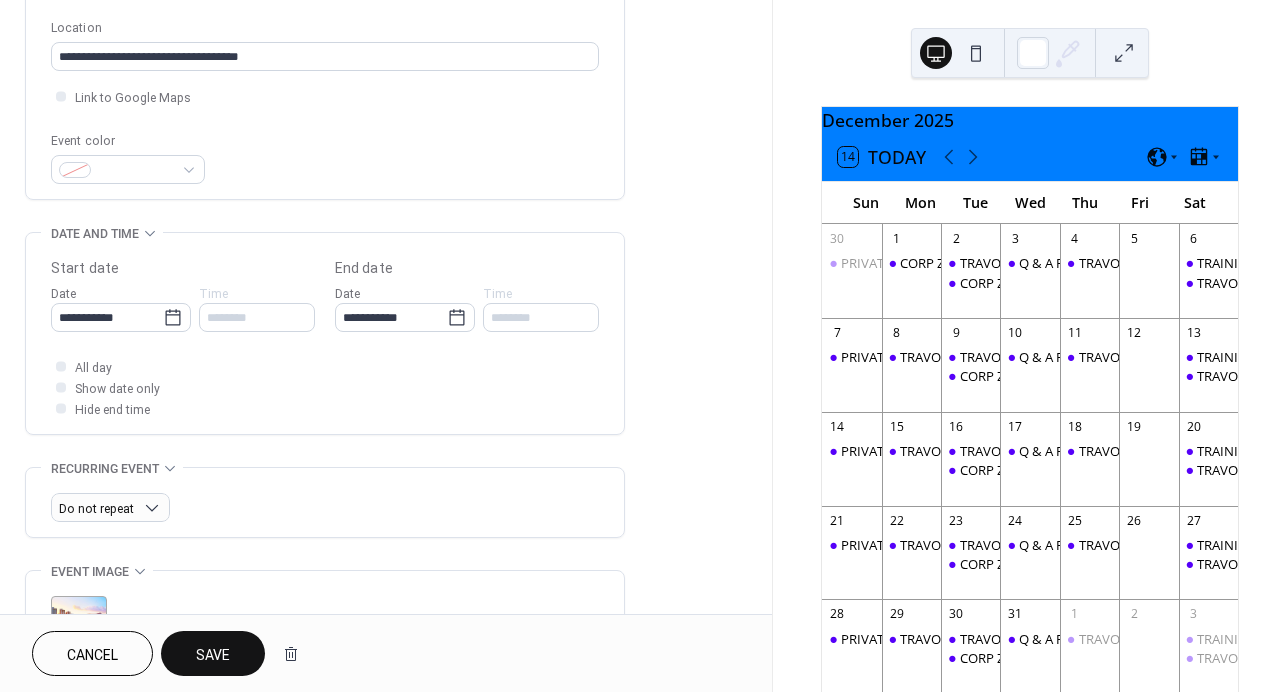 click on "All day Show date only Hide end time" at bounding box center (325, 387) 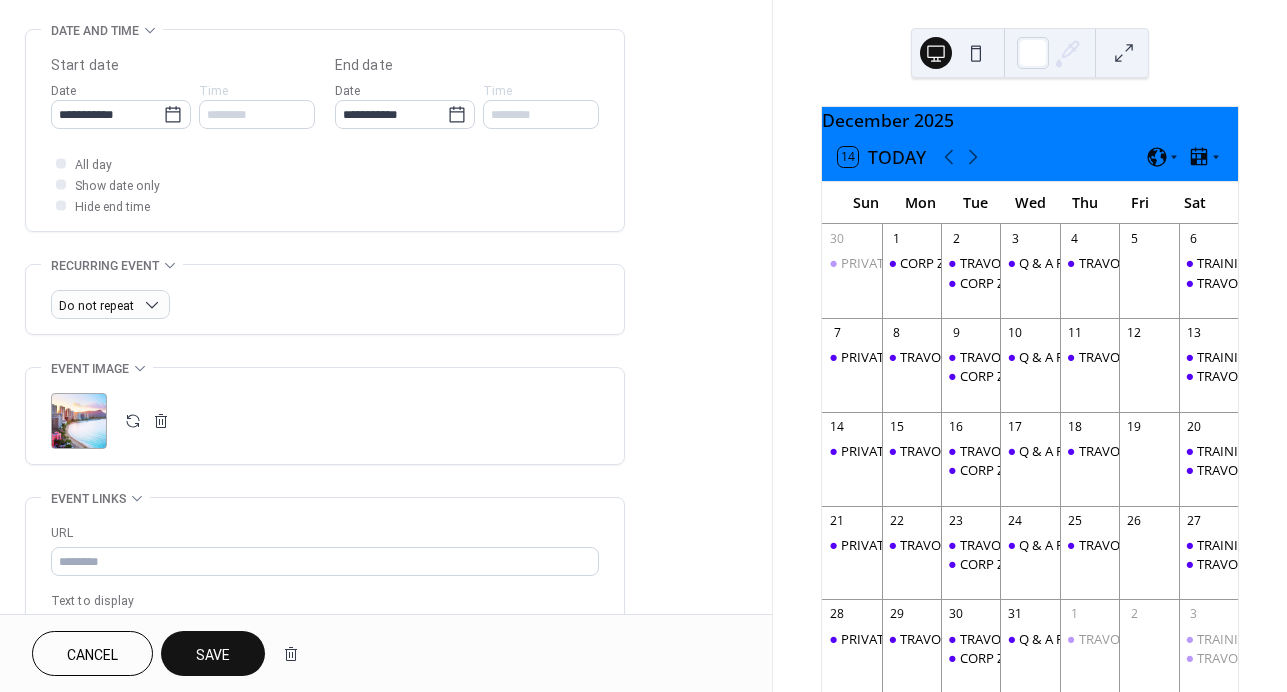 scroll, scrollTop: 677, scrollLeft: 0, axis: vertical 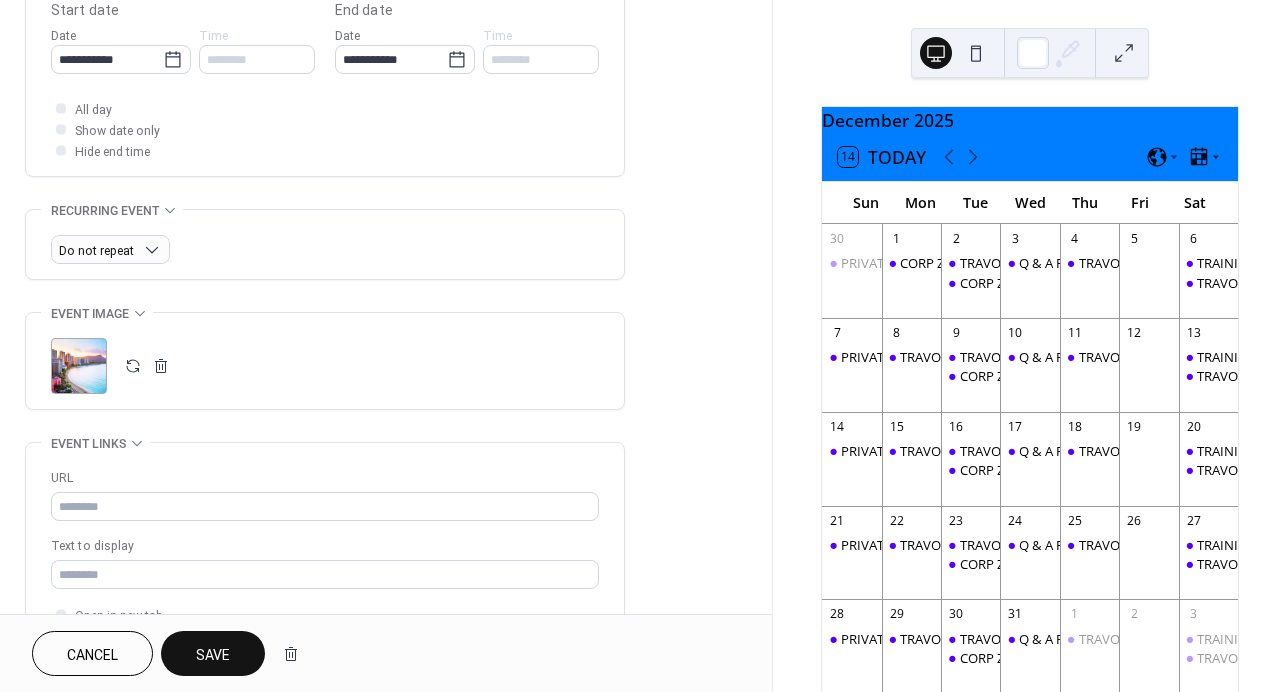 click on ";" at bounding box center [79, 366] 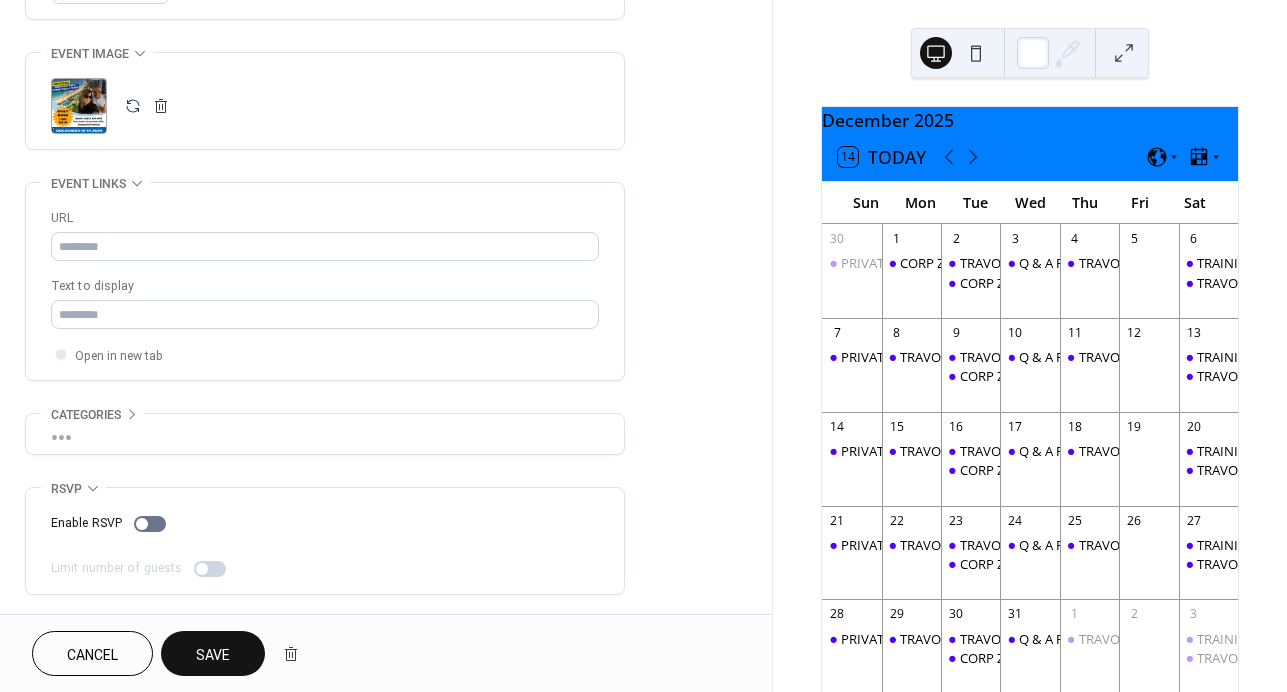 scroll, scrollTop: 938, scrollLeft: 0, axis: vertical 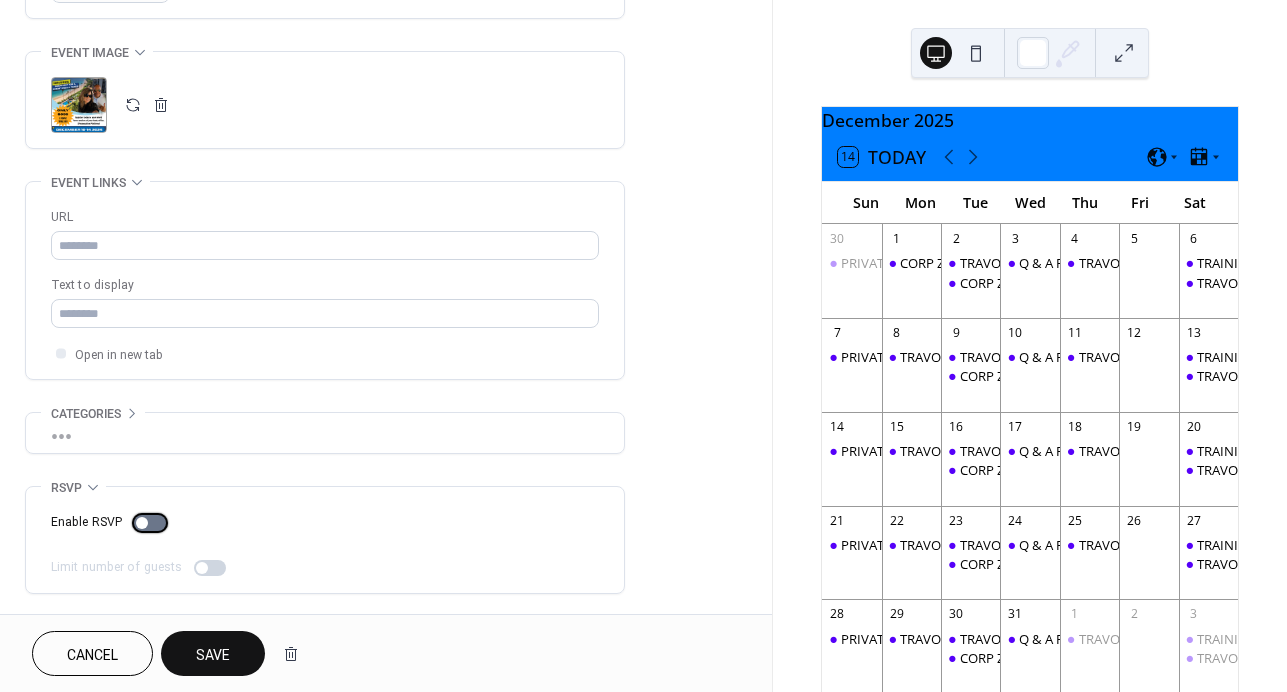 click at bounding box center (142, 523) 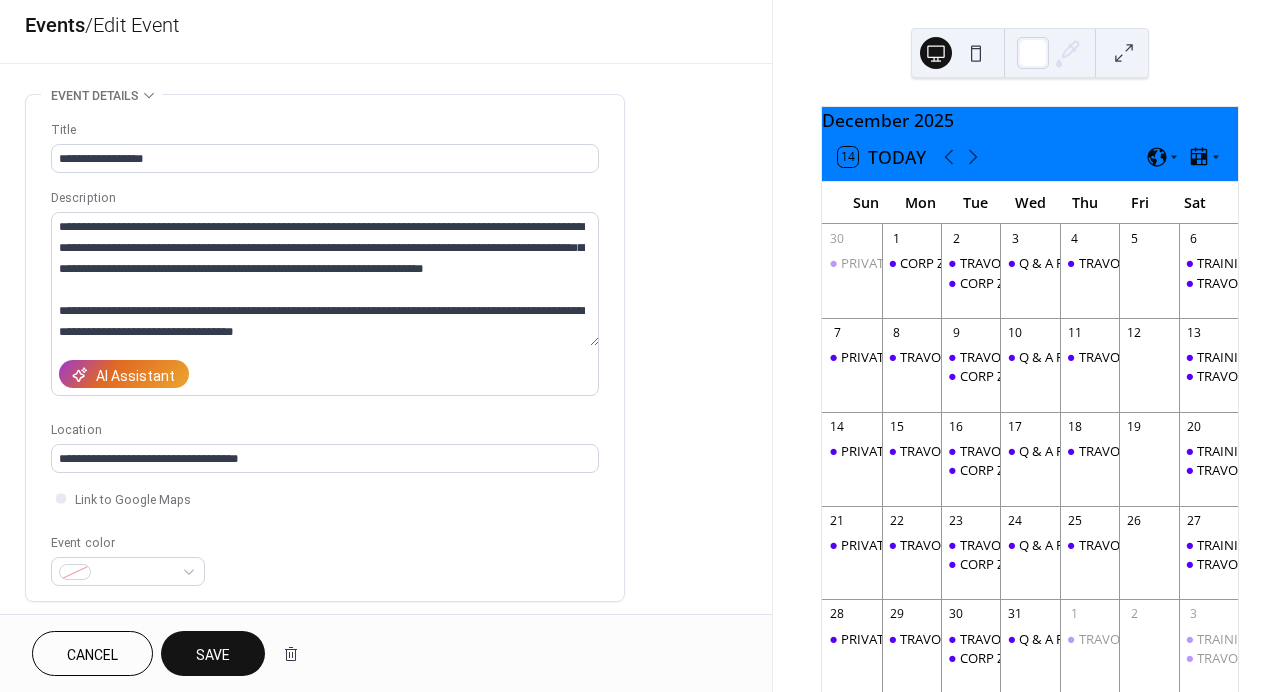 scroll, scrollTop: 7, scrollLeft: 0, axis: vertical 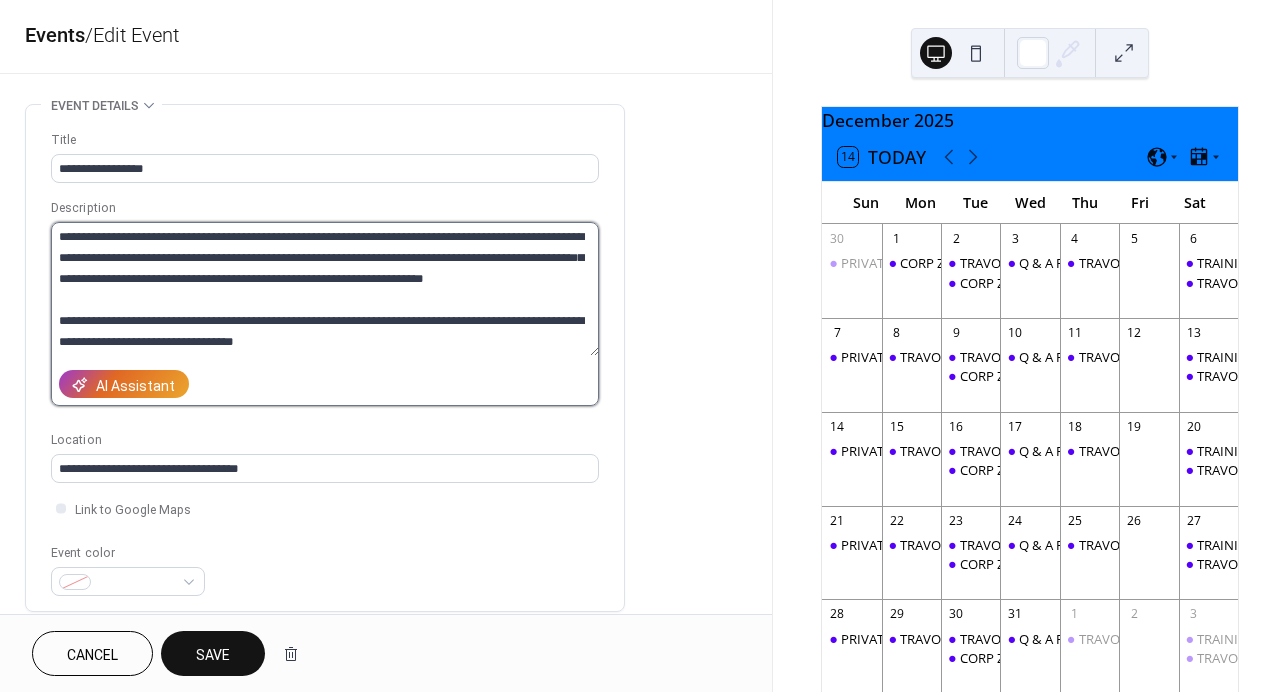 click on "**********" at bounding box center [325, 289] 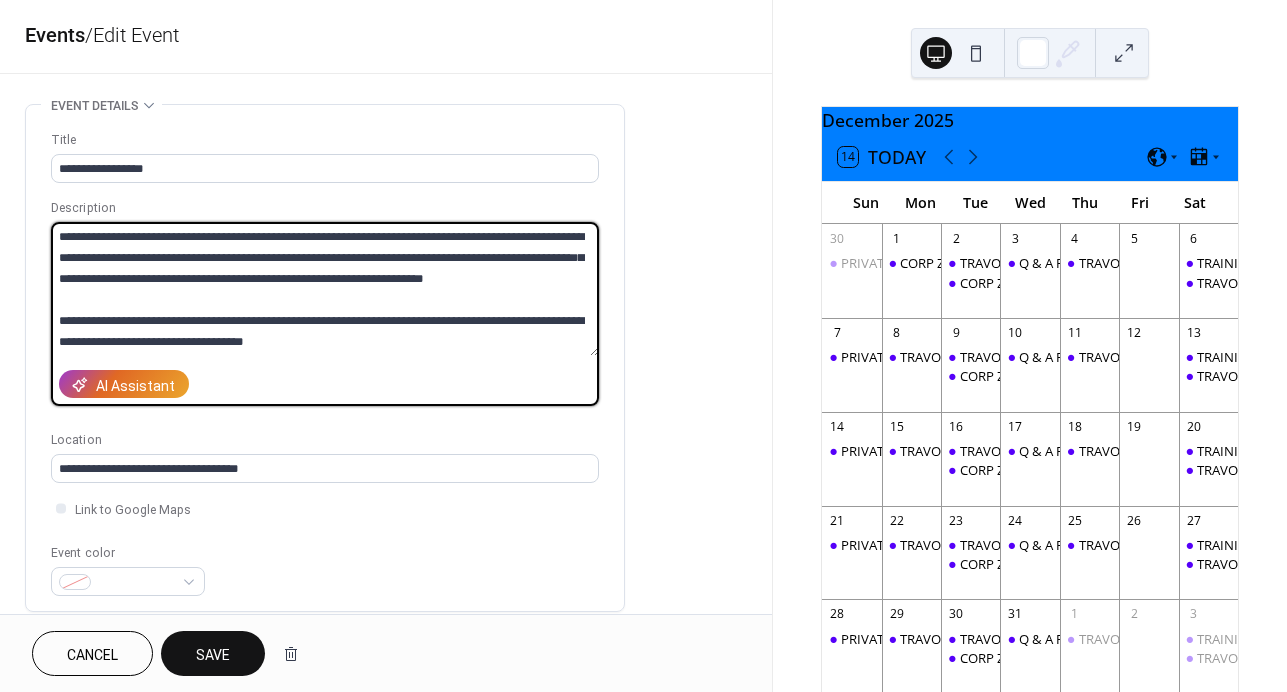 scroll, scrollTop: 34, scrollLeft: 0, axis: vertical 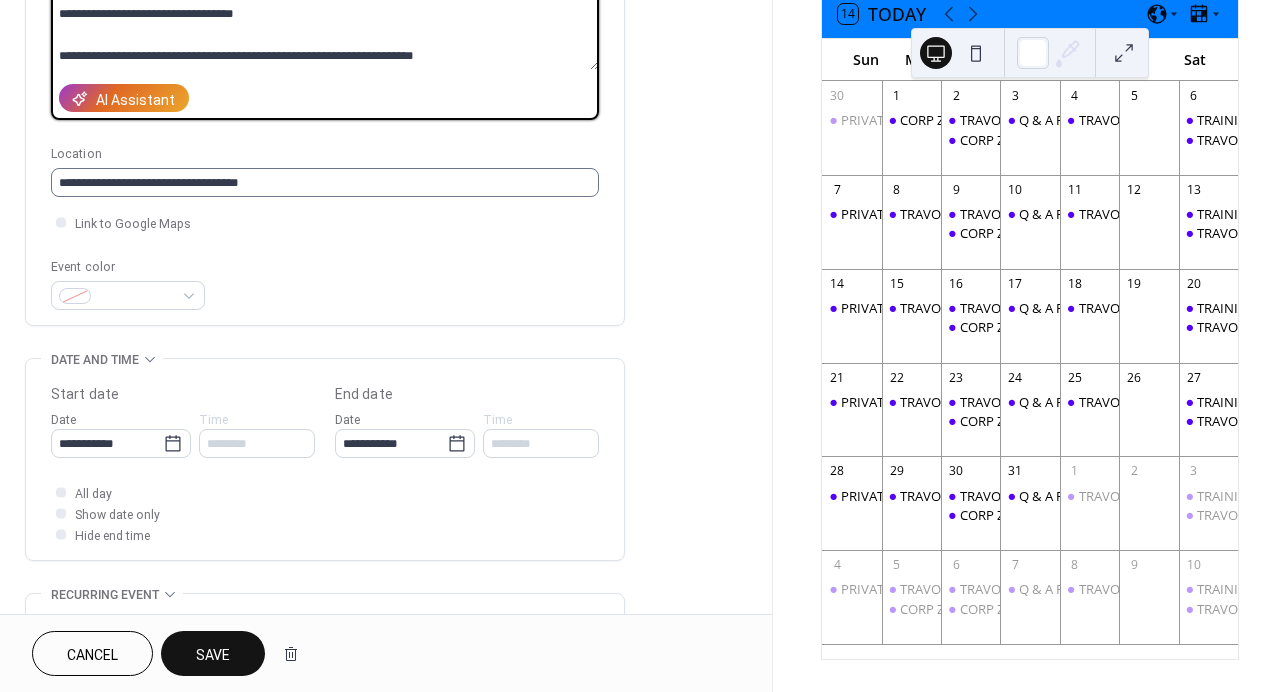 type on "**********" 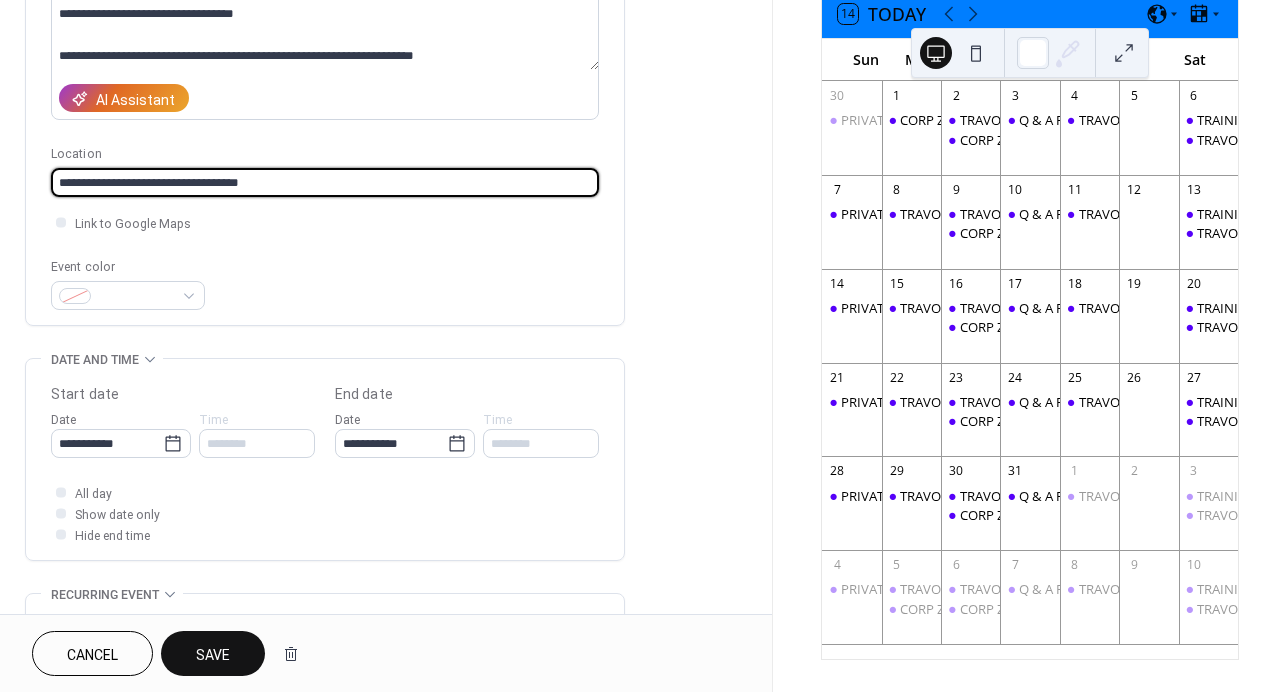 drag, startPoint x: 297, startPoint y: 173, endPoint x: 173, endPoint y: 177, distance: 124.0645 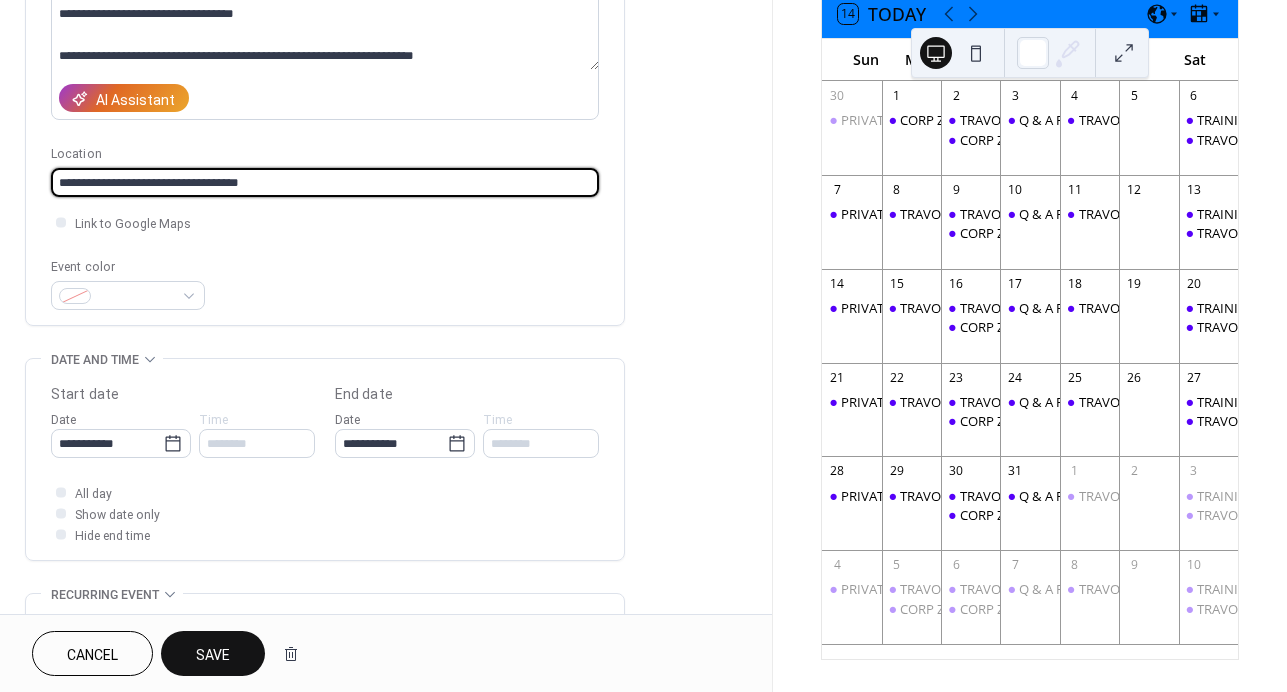 click on "**********" at bounding box center [325, 182] 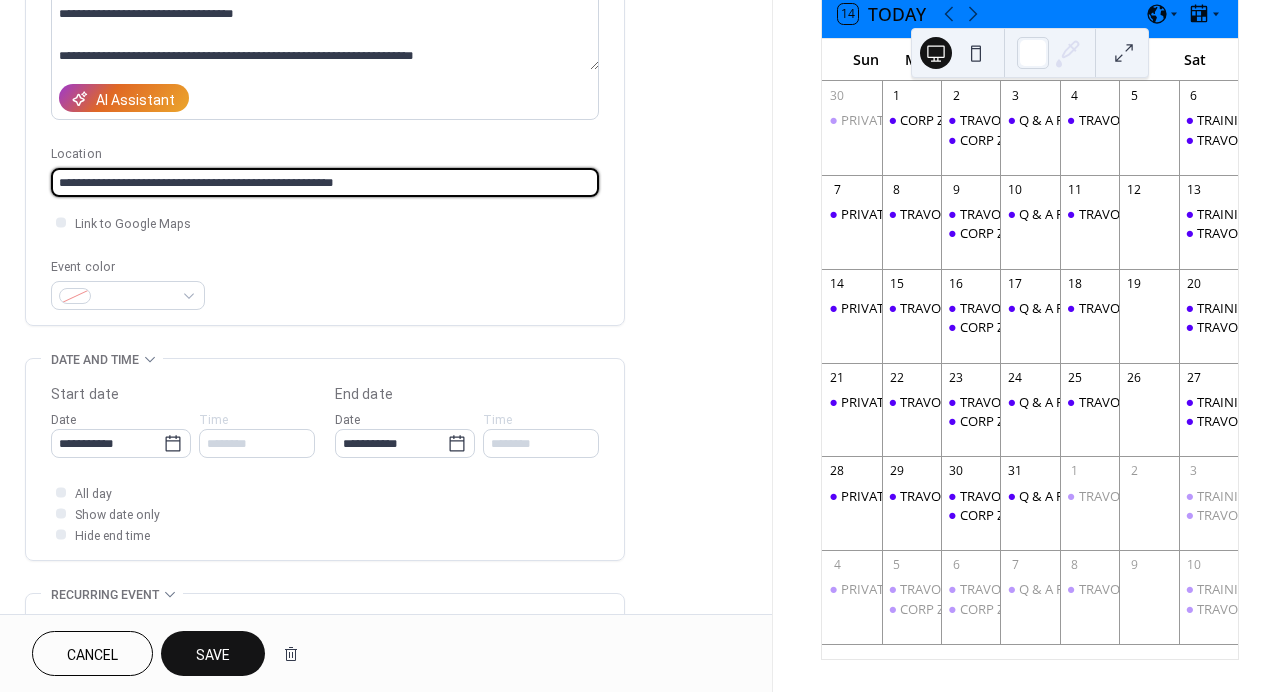 type on "**********" 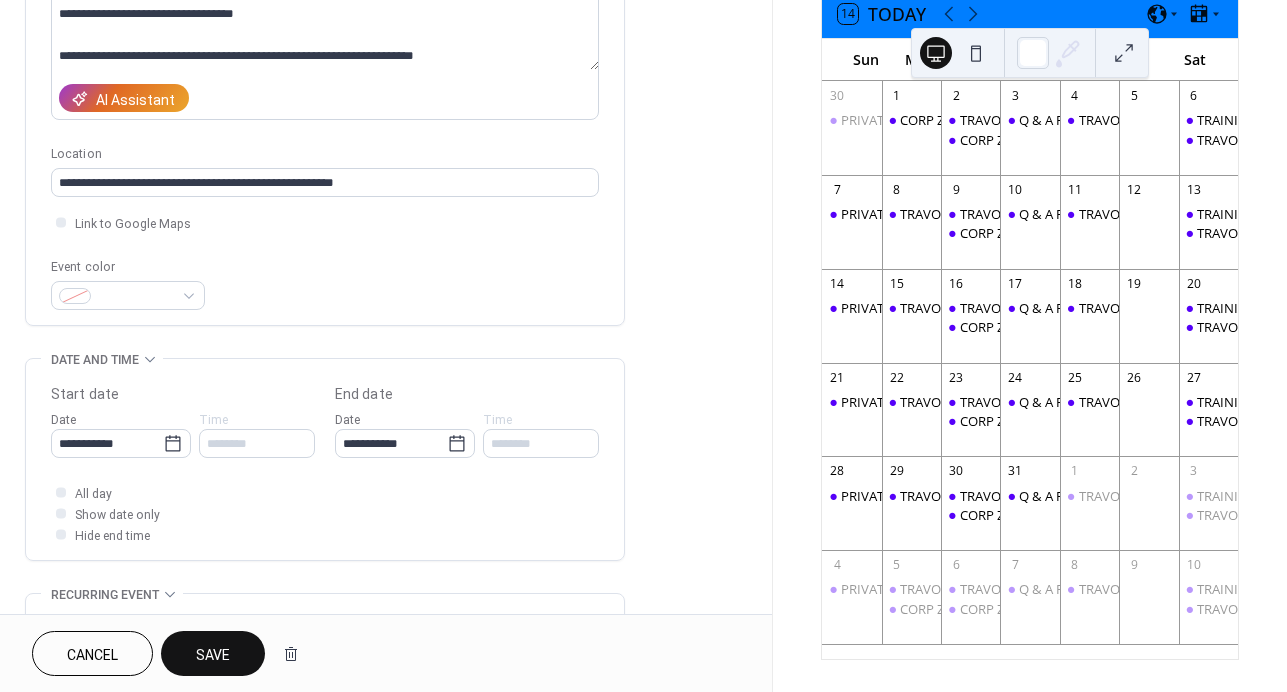 click on "Event color" at bounding box center [325, 283] 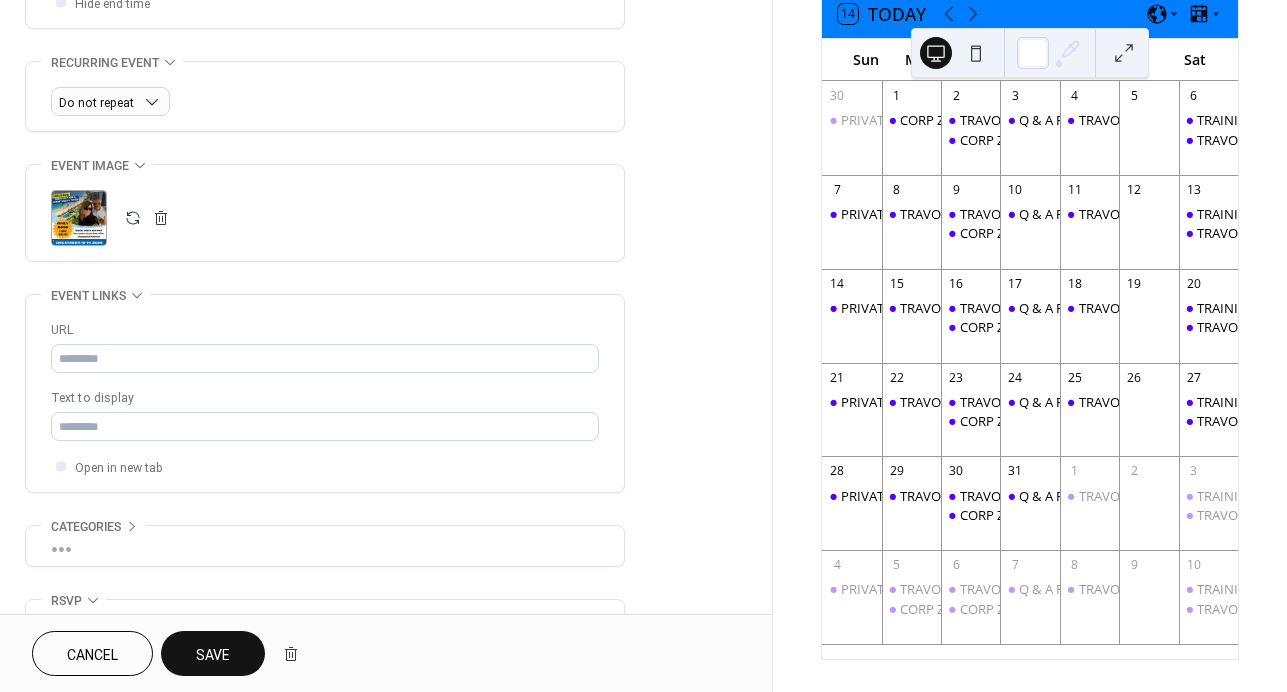 scroll, scrollTop: 962, scrollLeft: 0, axis: vertical 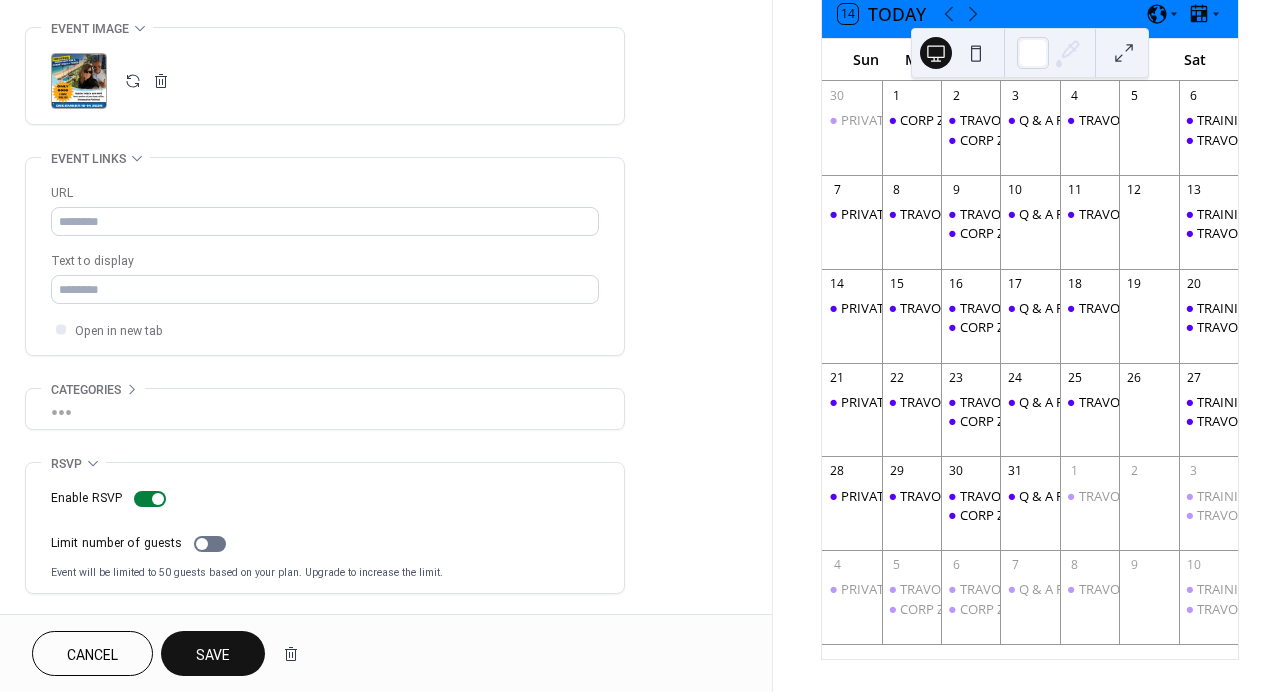 click on "Save" at bounding box center (213, 655) 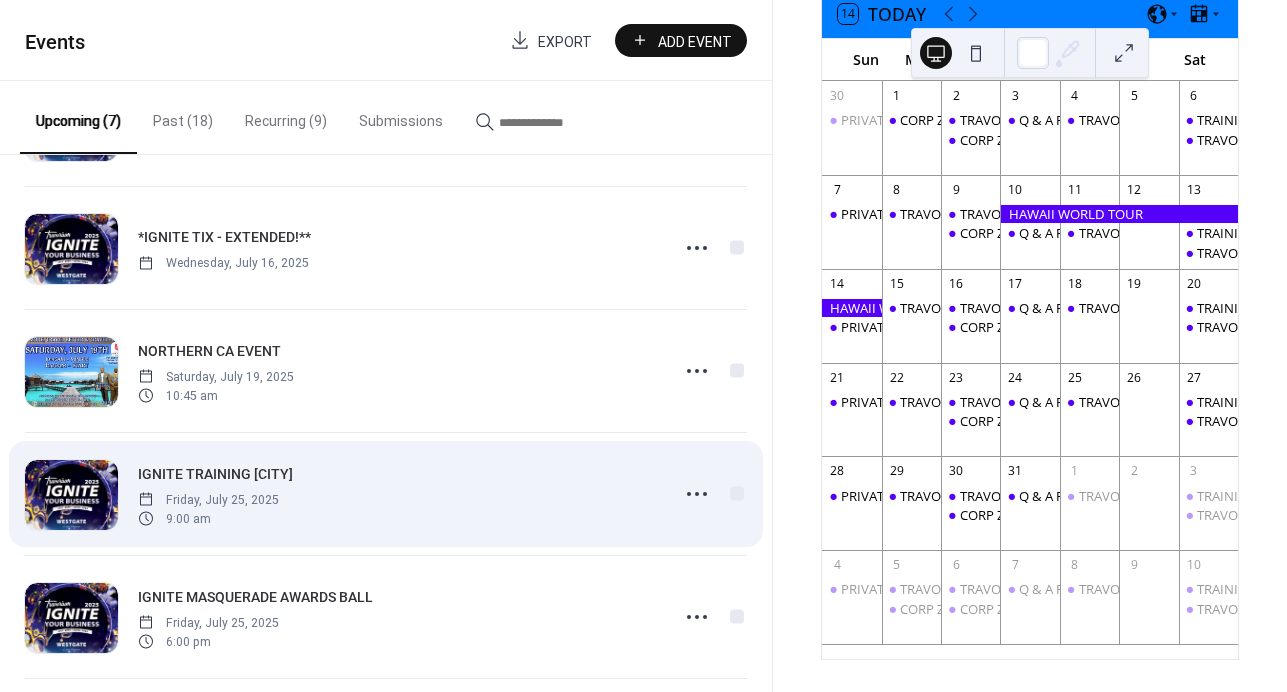 scroll, scrollTop: 383, scrollLeft: 0, axis: vertical 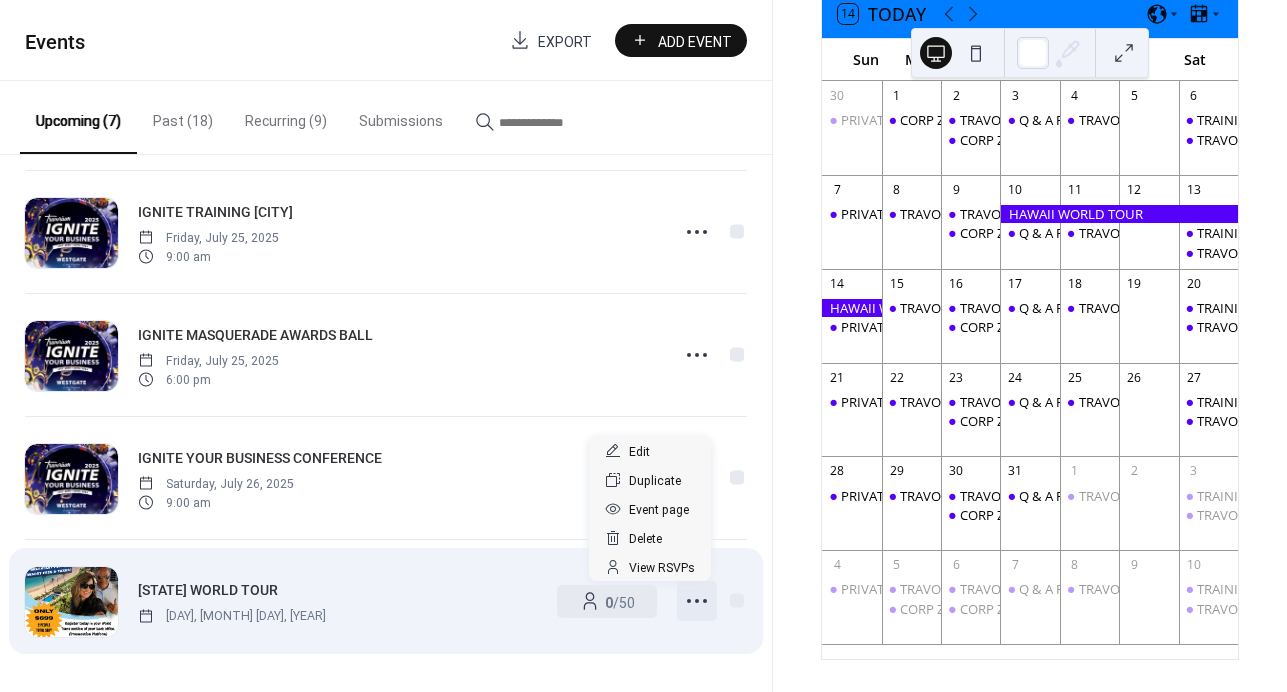 click 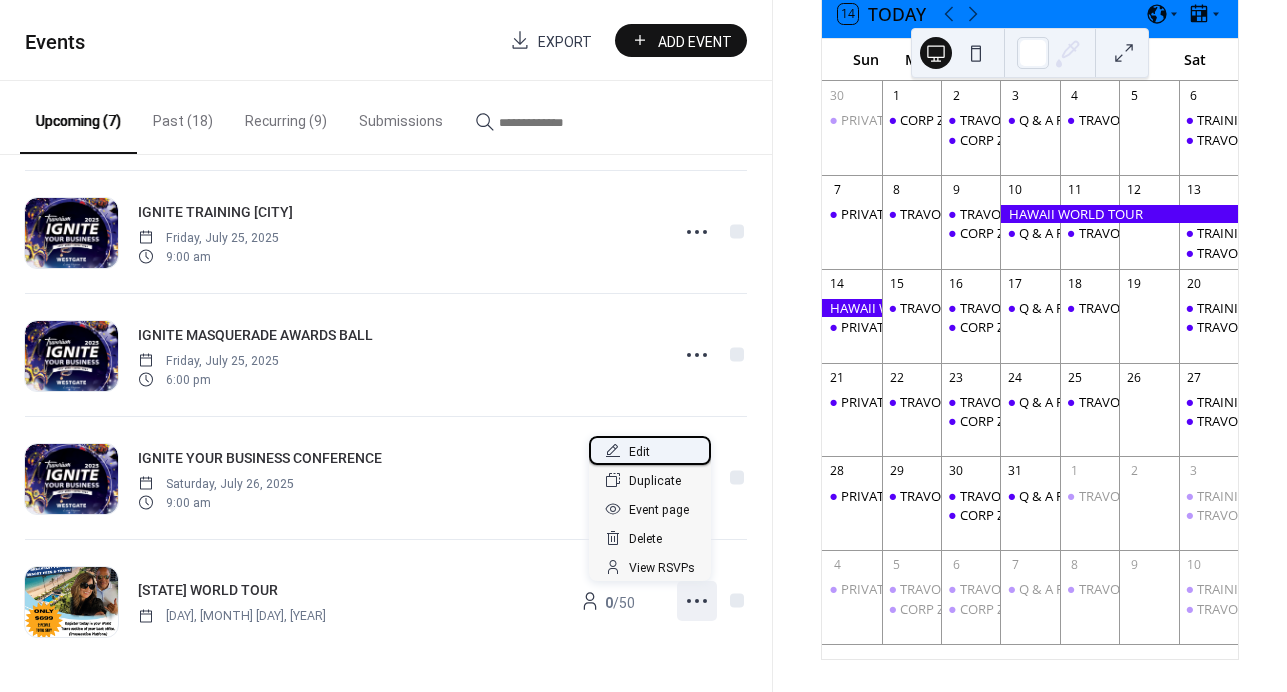click on "Edit" at bounding box center (639, 452) 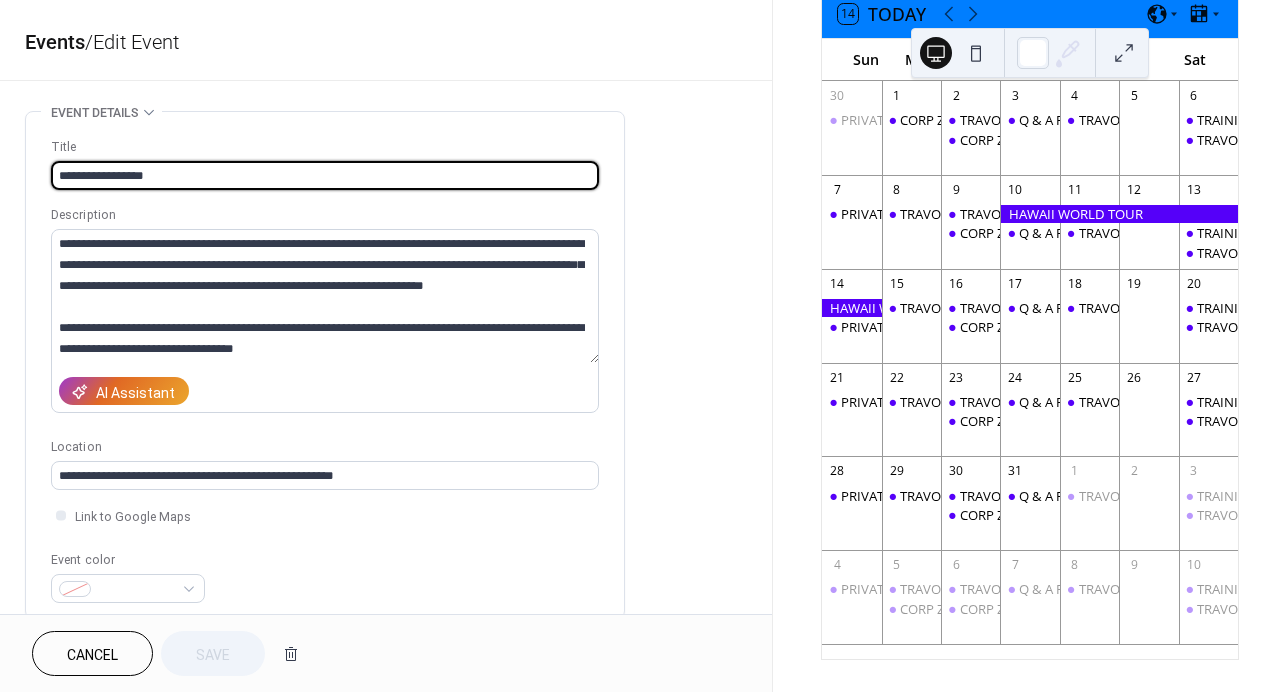 drag, startPoint x: 100, startPoint y: 172, endPoint x: 9, endPoint y: 174, distance: 91.02197 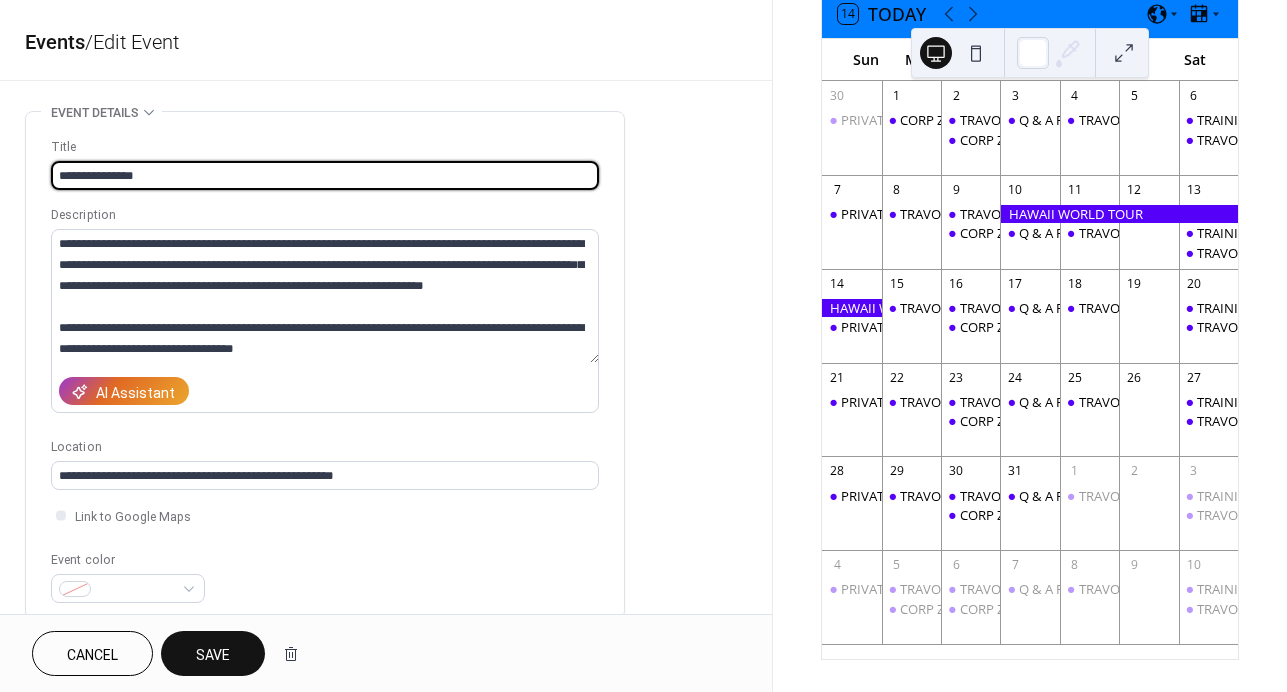 type on "**********" 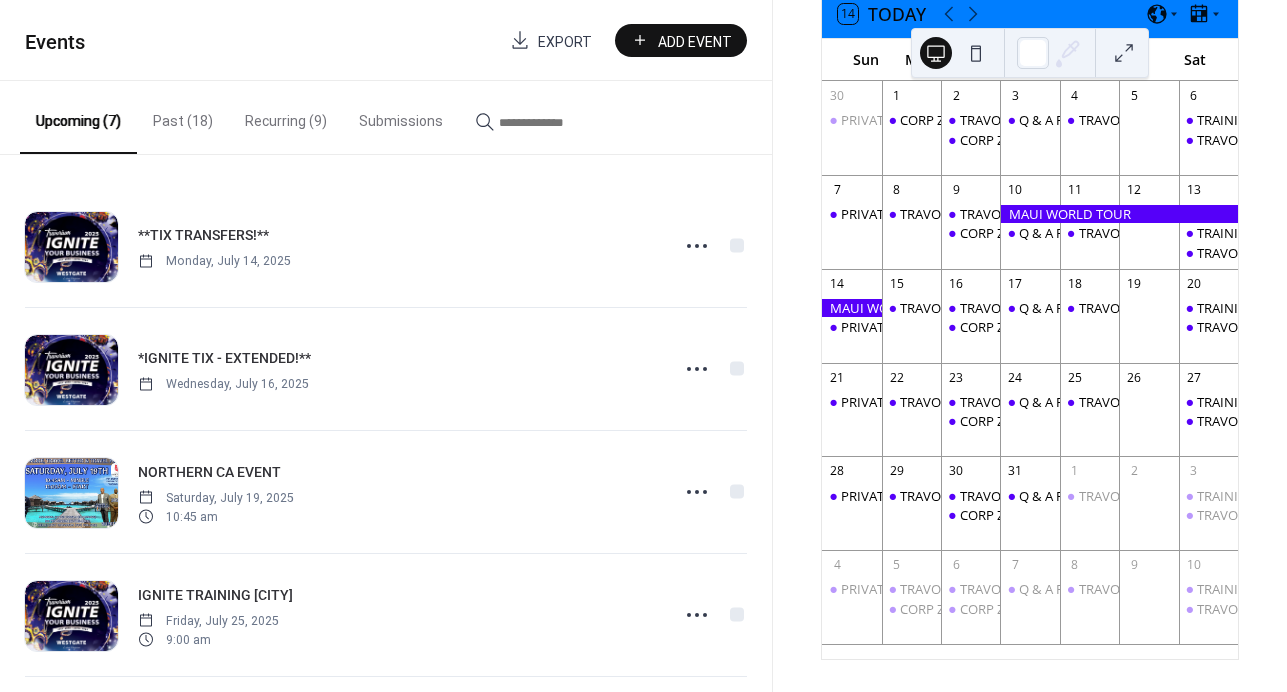 click on "Recurring (9)" at bounding box center (286, 116) 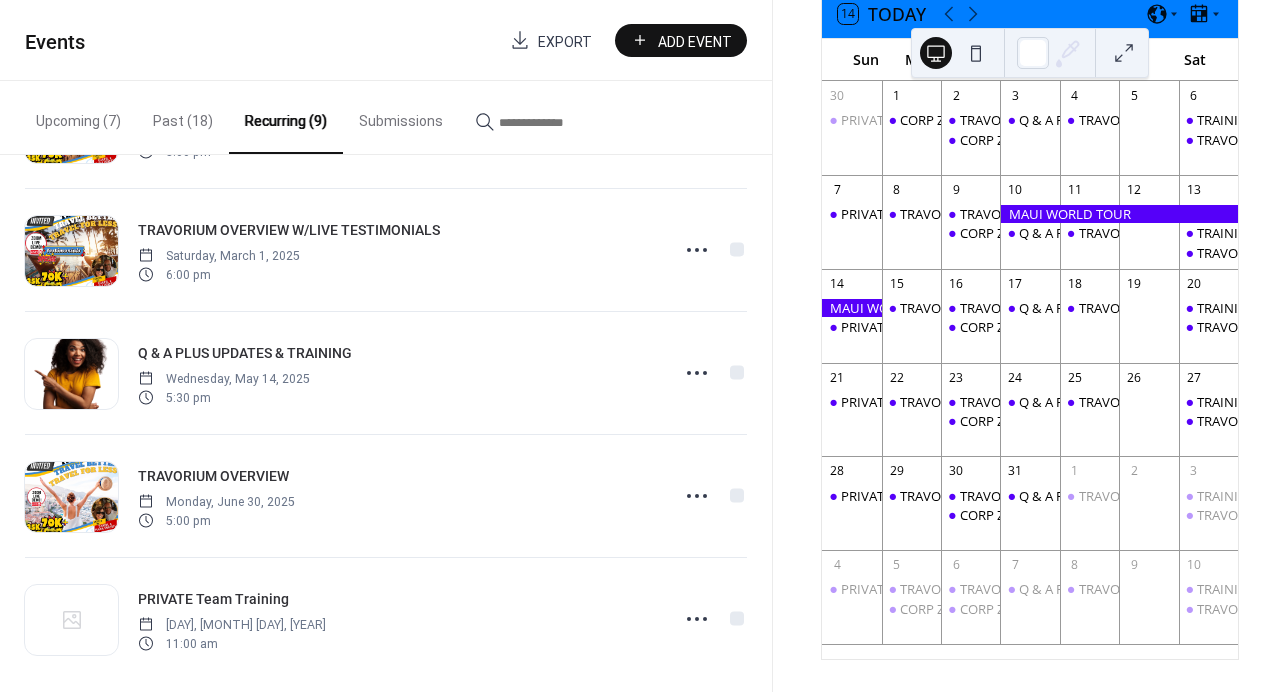 scroll, scrollTop: 629, scrollLeft: 0, axis: vertical 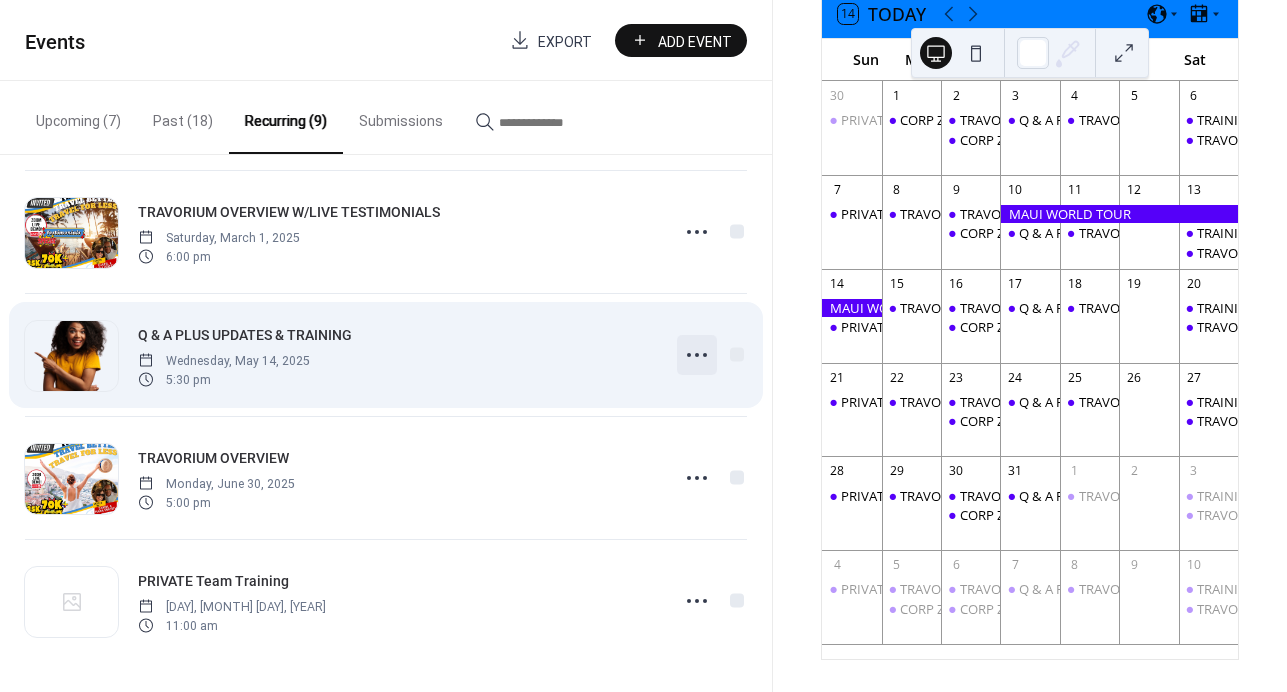 click 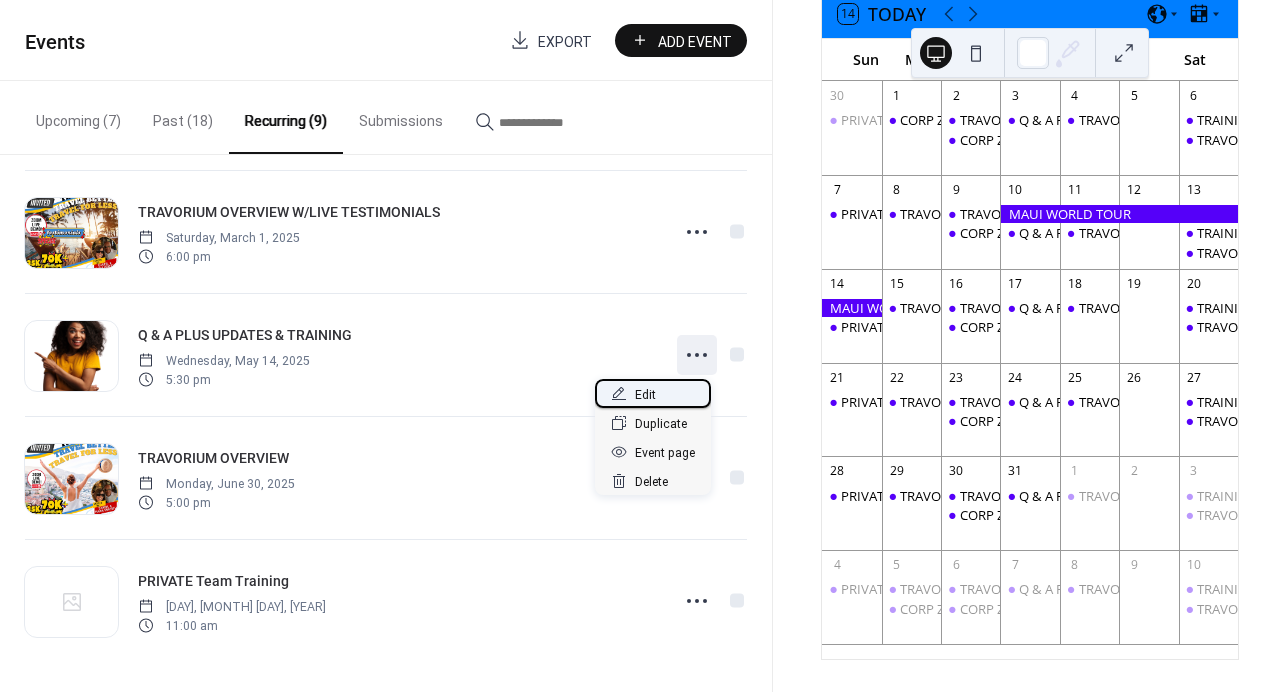 click on "Edit" at bounding box center (653, 393) 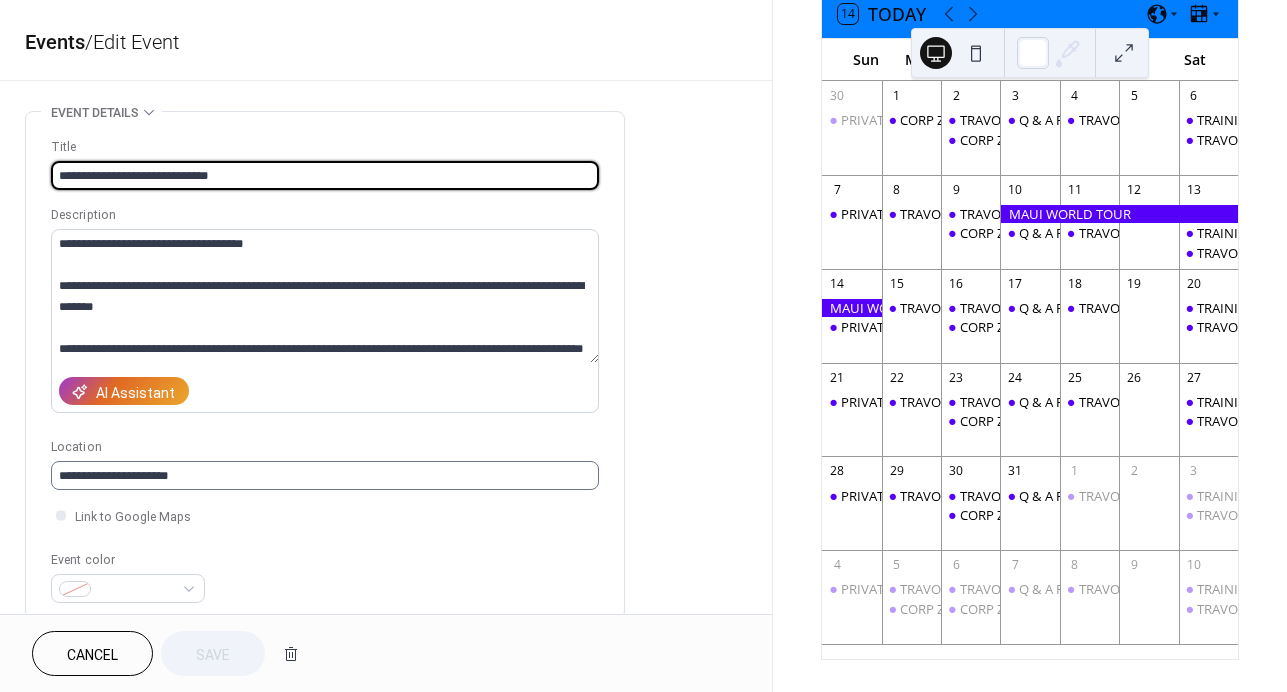 scroll, scrollTop: 21, scrollLeft: 0, axis: vertical 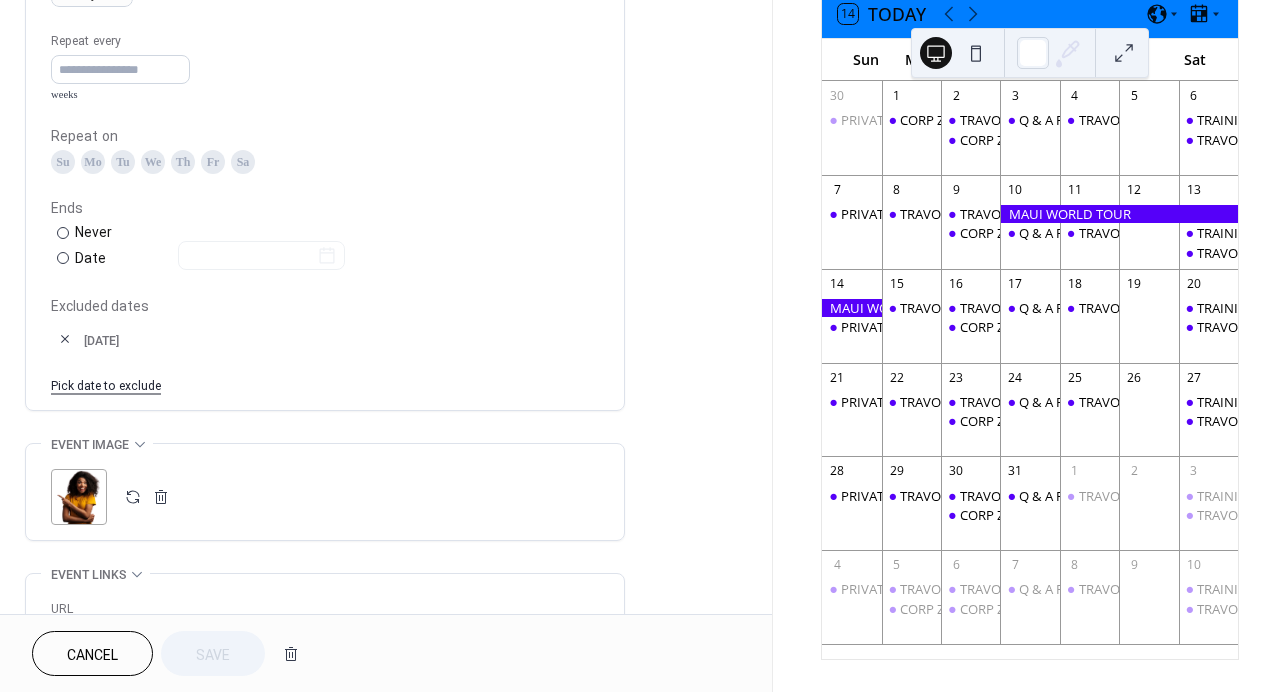 click on "Pick date to exclude" at bounding box center [106, 384] 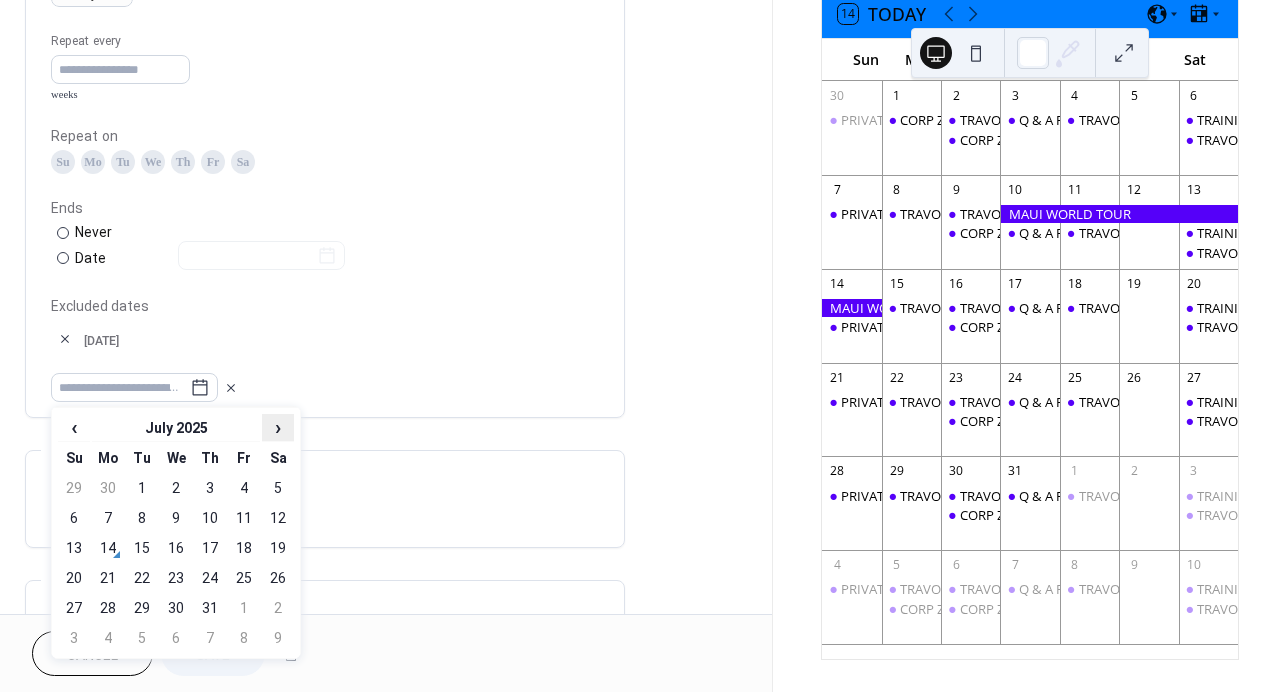 click on "›" at bounding box center (278, 427) 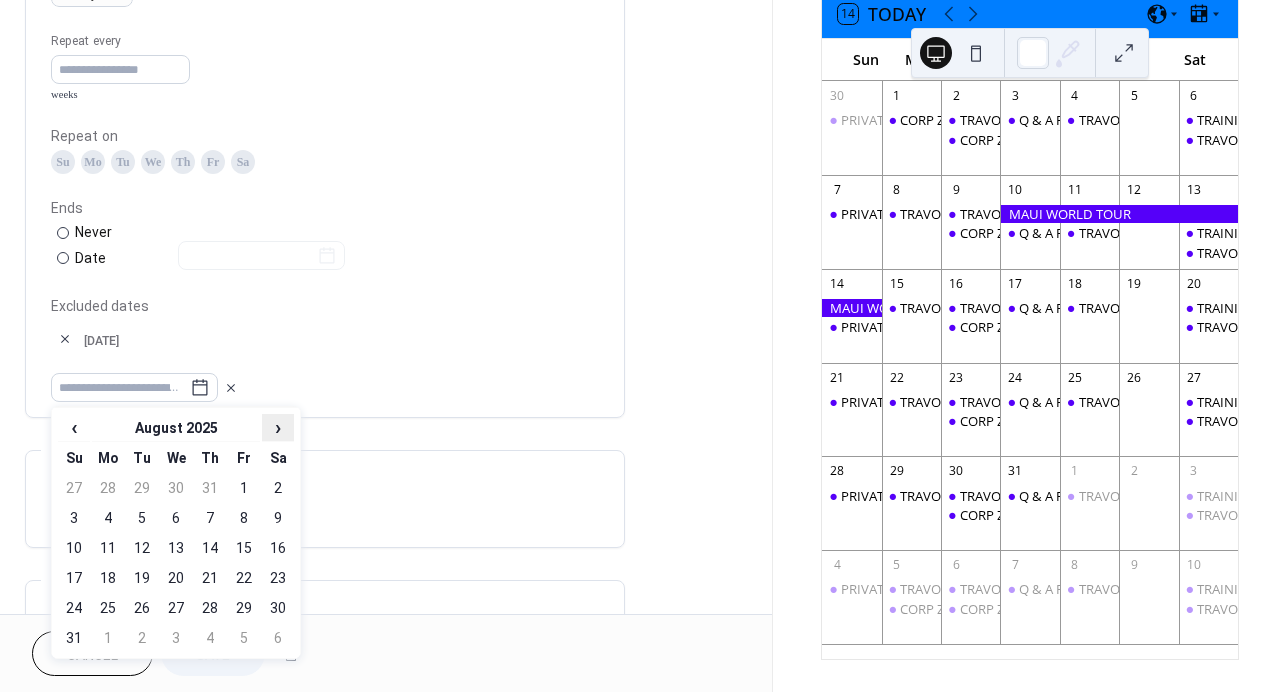 click on "›" at bounding box center (278, 427) 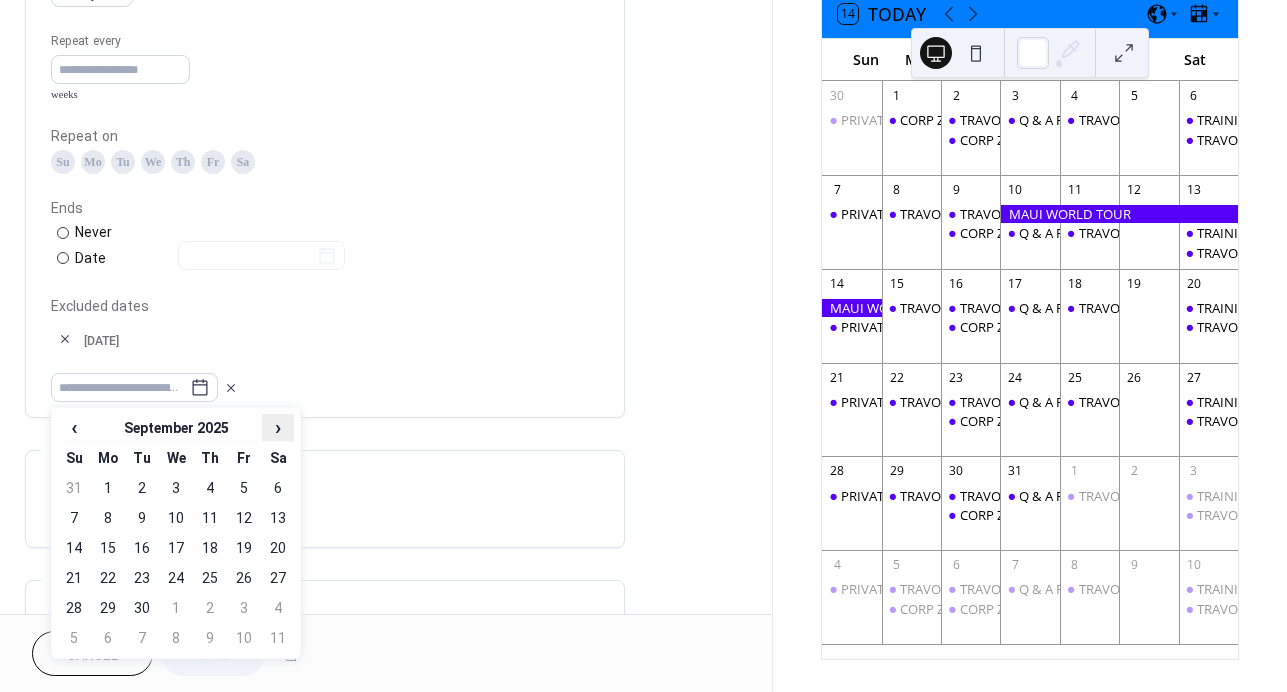 click on "›" at bounding box center (278, 427) 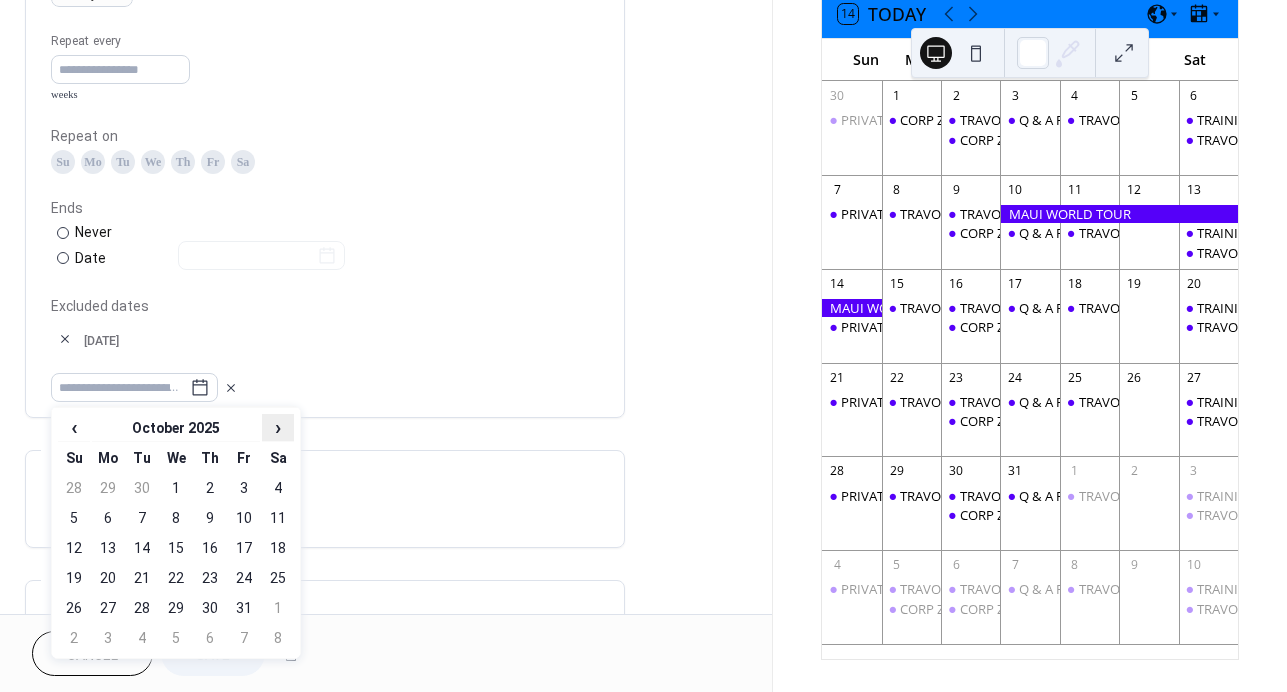 click on "›" at bounding box center (278, 427) 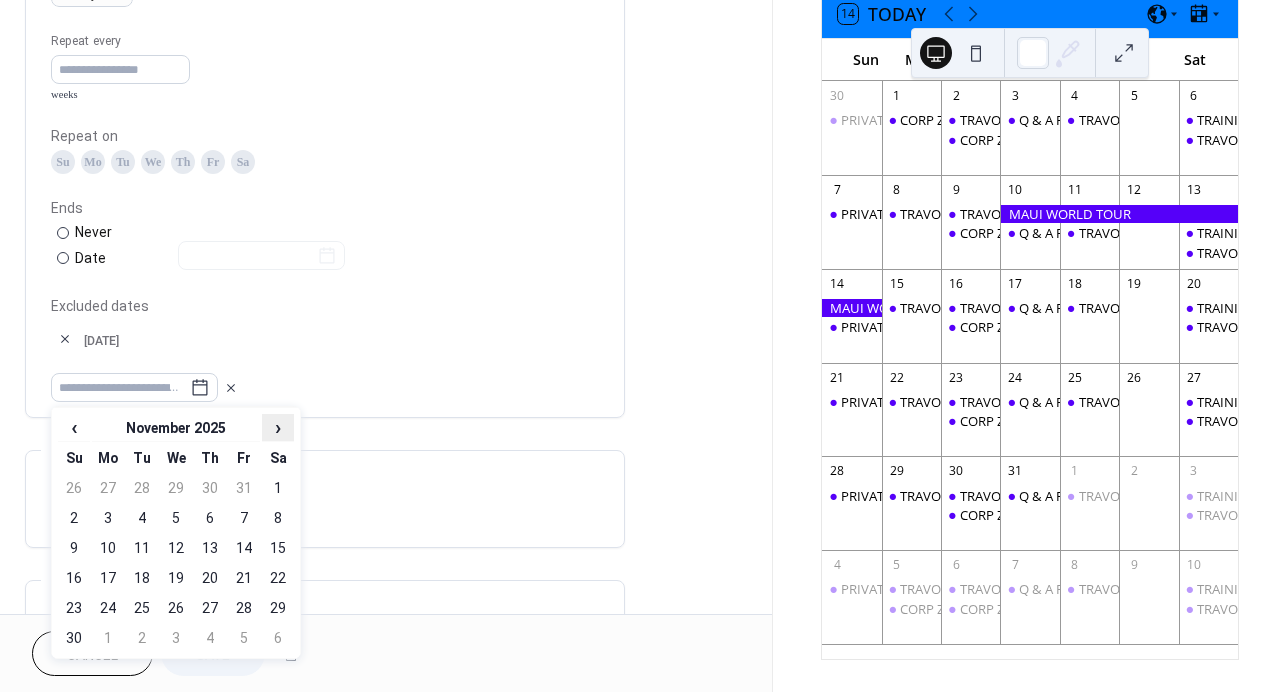 click on "›" at bounding box center (278, 427) 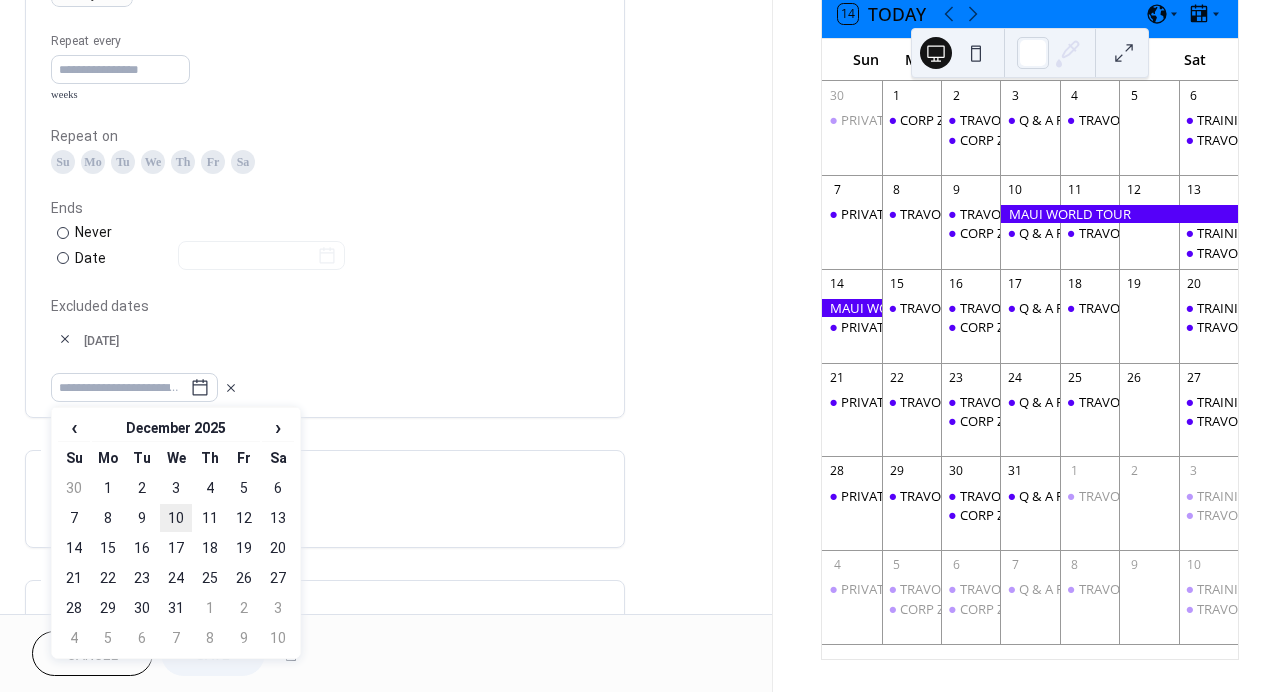 click on "10" at bounding box center (176, 518) 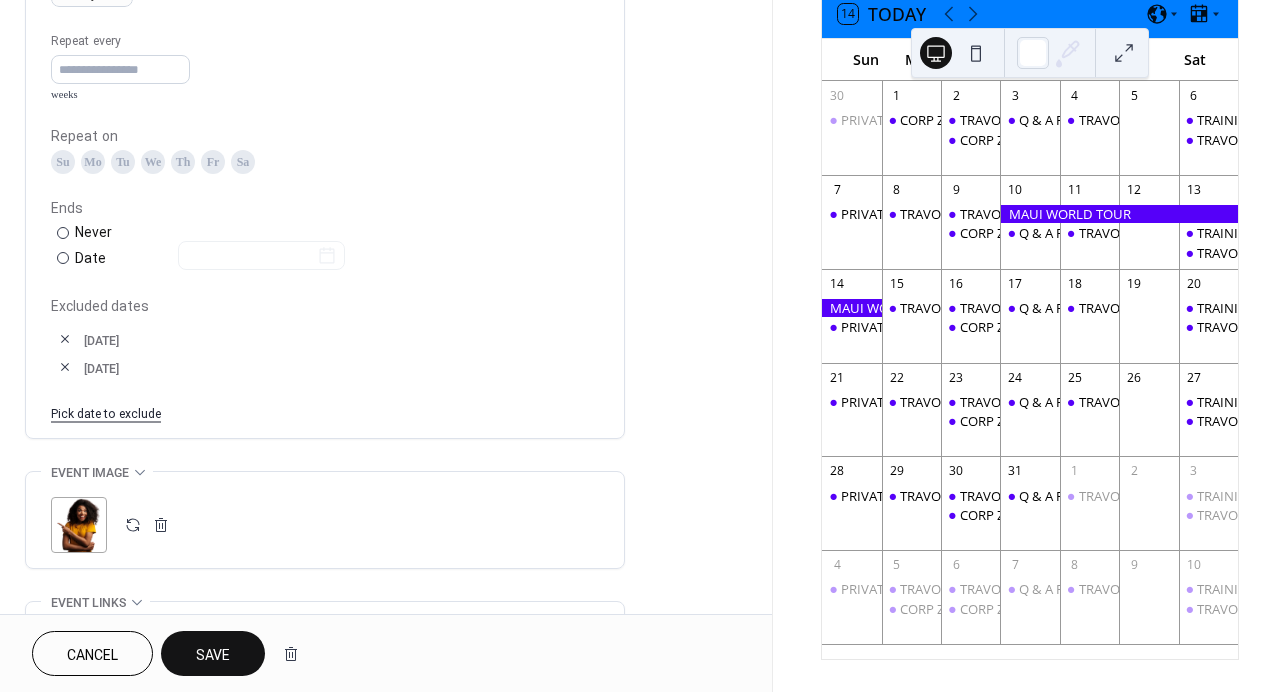 click on "Save" at bounding box center [213, 655] 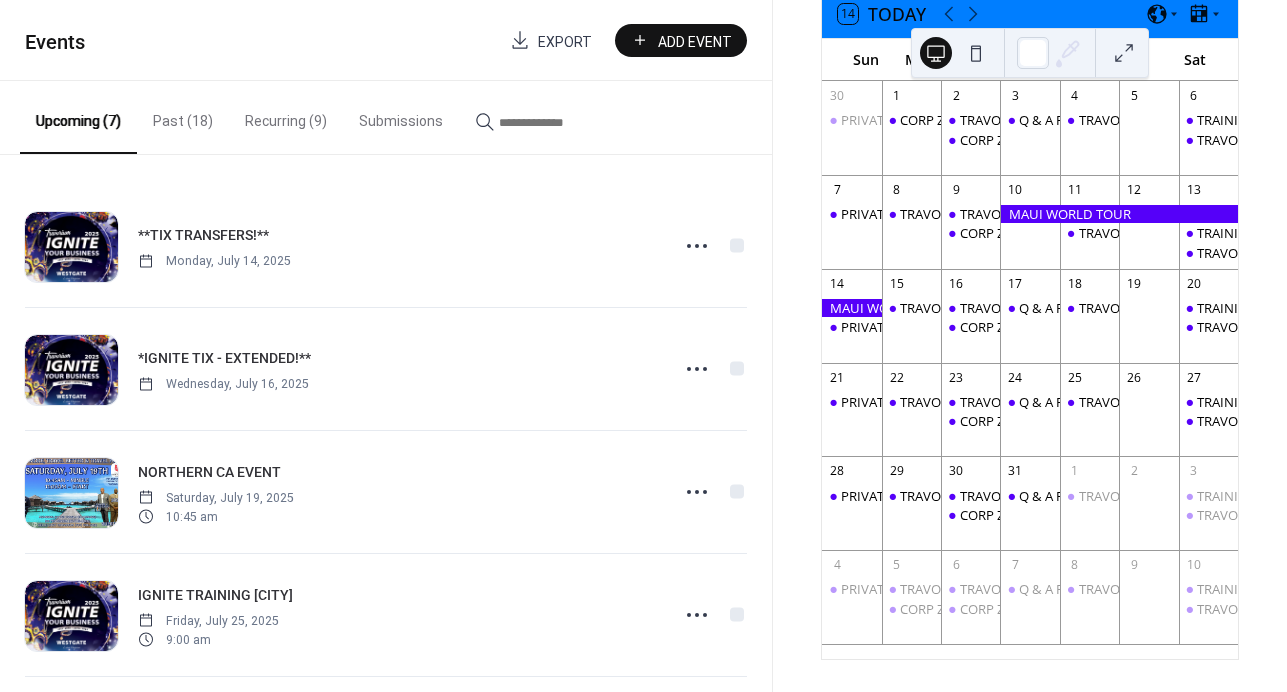 click on "Recurring (9)" at bounding box center (286, 116) 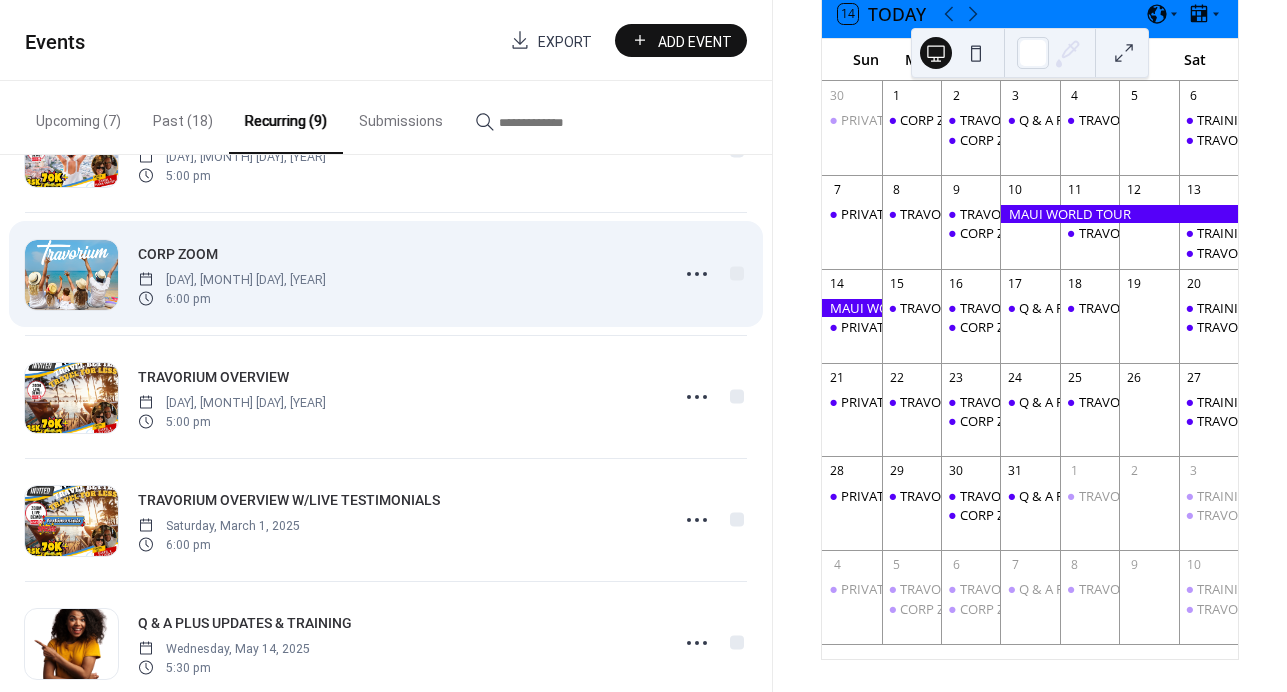 scroll, scrollTop: 353, scrollLeft: 0, axis: vertical 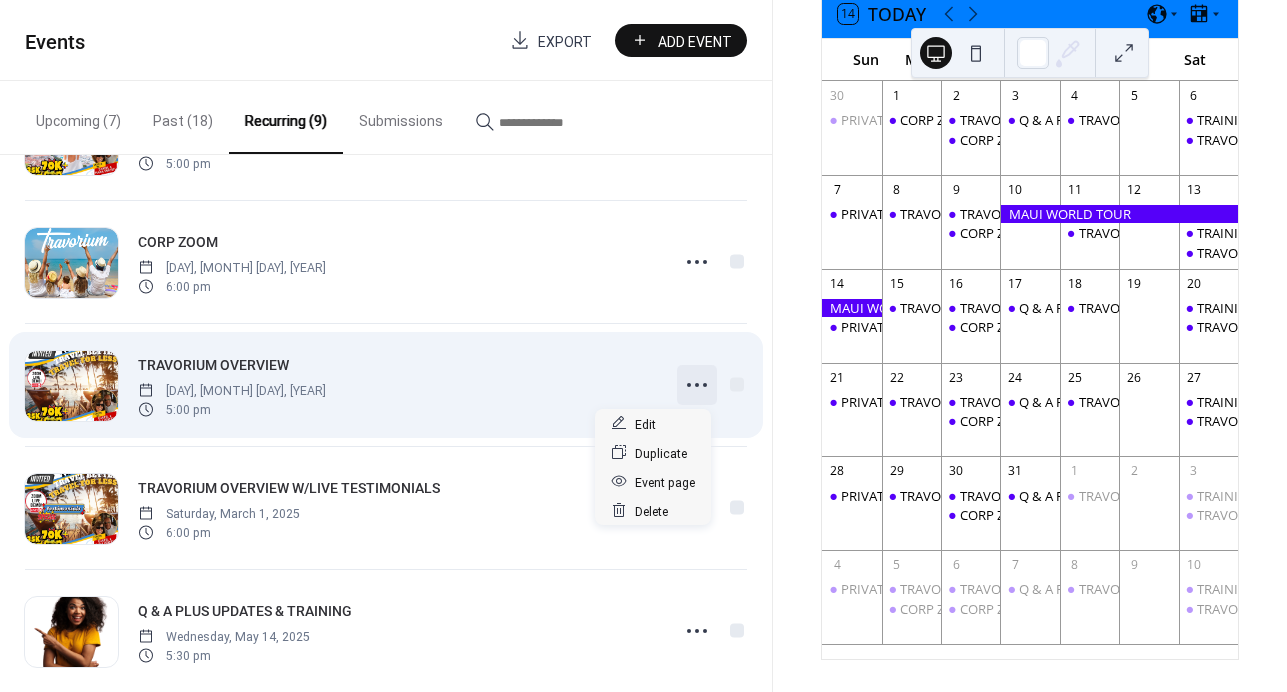 click 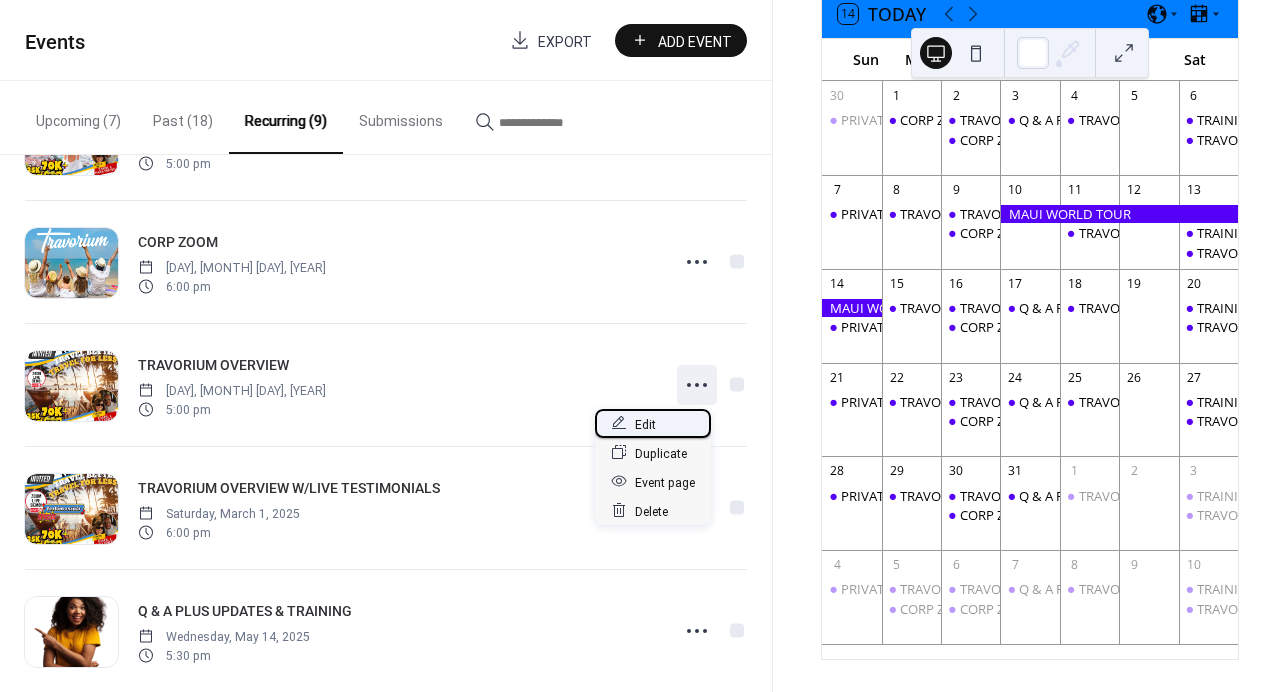 click on "Edit" at bounding box center [645, 424] 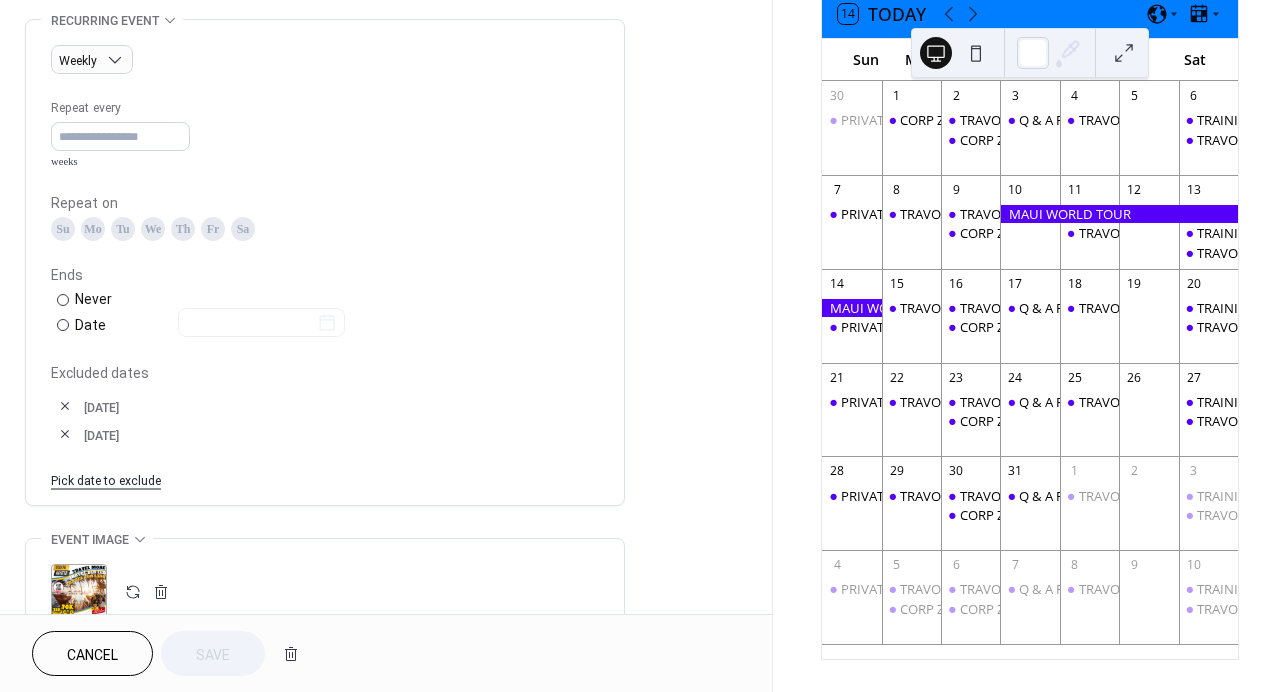 scroll, scrollTop: 902, scrollLeft: 0, axis: vertical 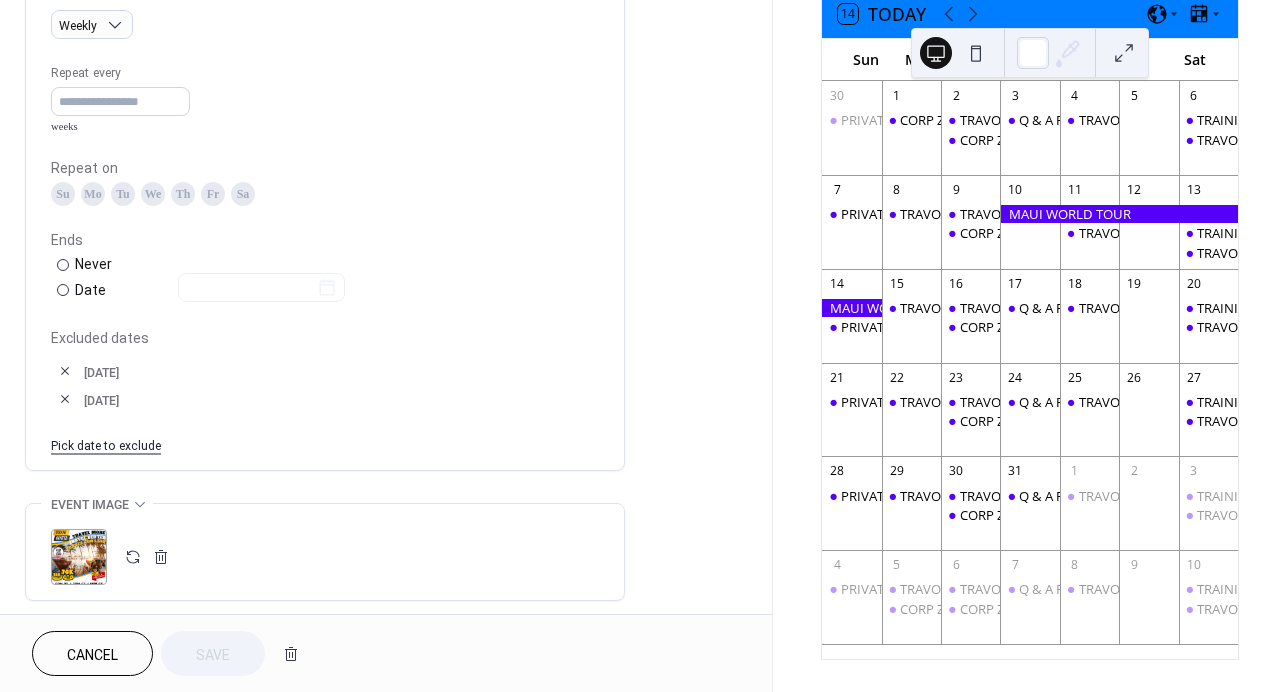 click on "Pick date to exclude" at bounding box center [106, 444] 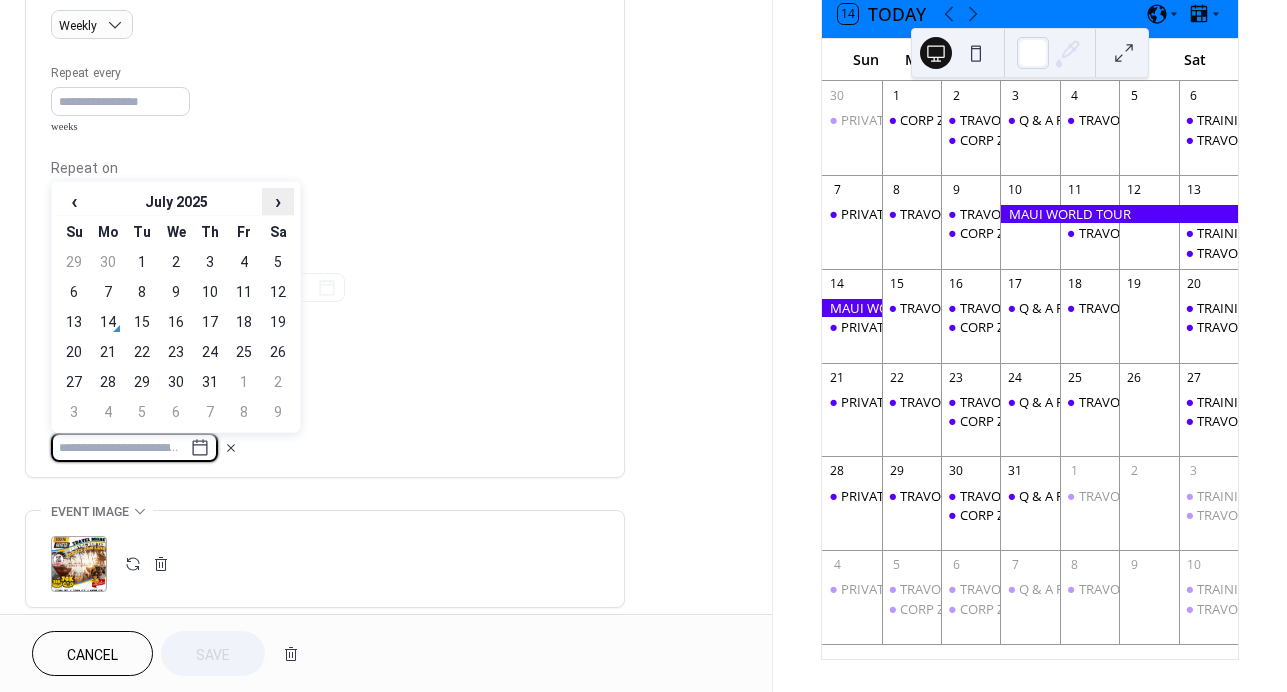 click on "›" at bounding box center [278, 201] 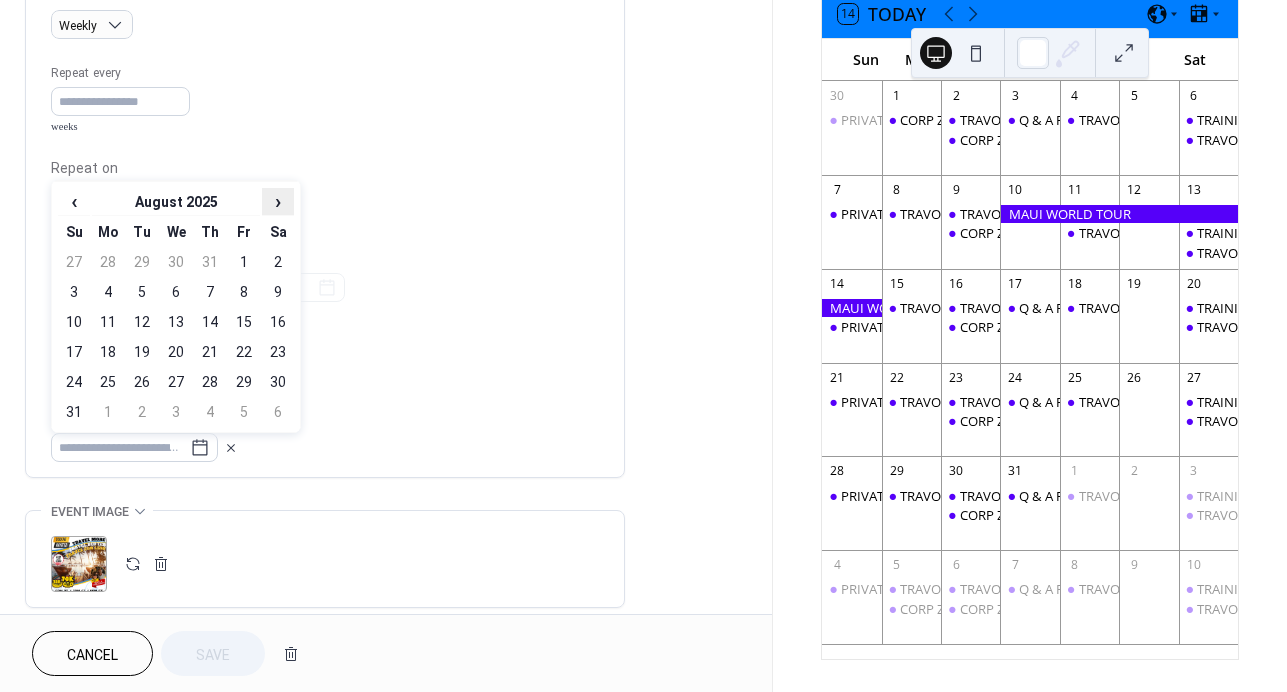 click on "›" at bounding box center (278, 201) 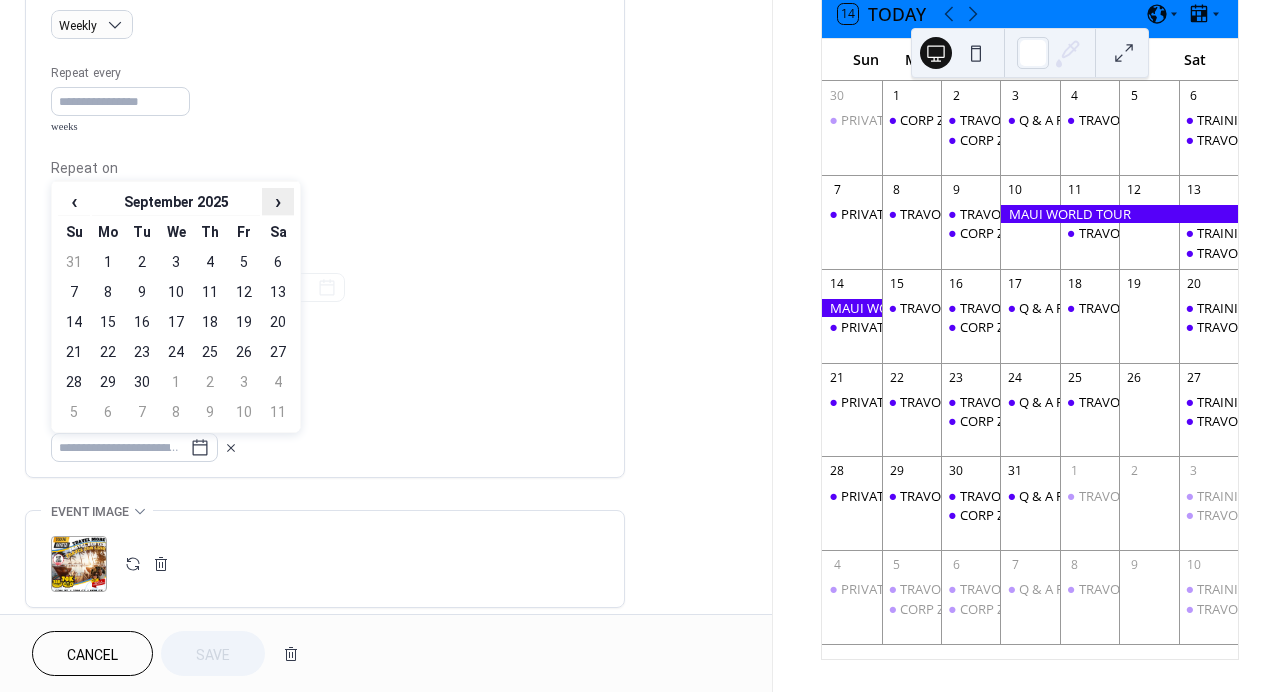 click on "›" at bounding box center [278, 201] 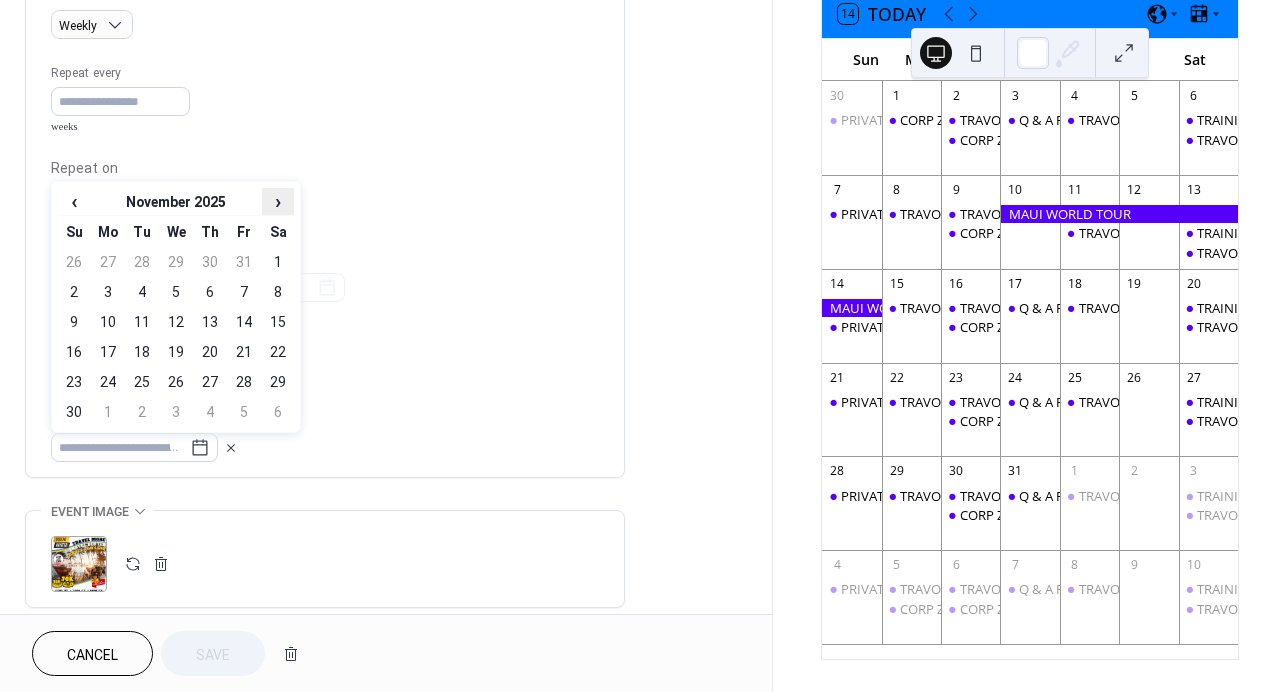 click on "›" at bounding box center [278, 201] 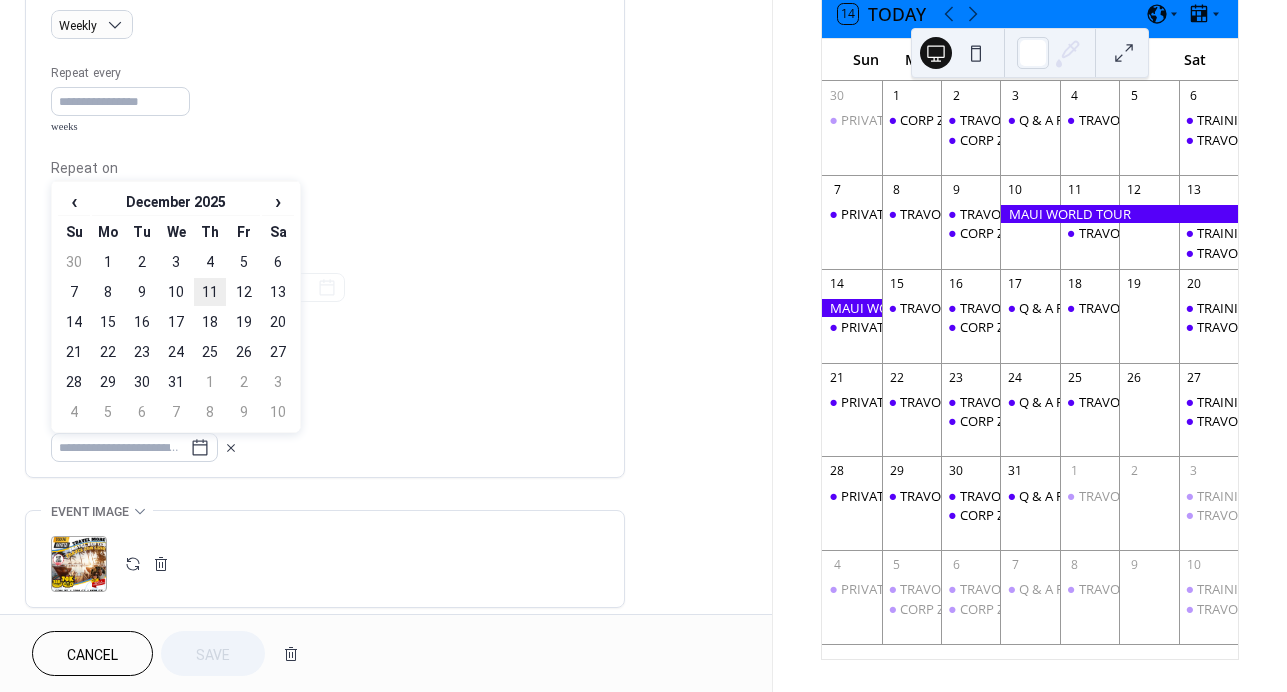 click on "11" at bounding box center [210, 292] 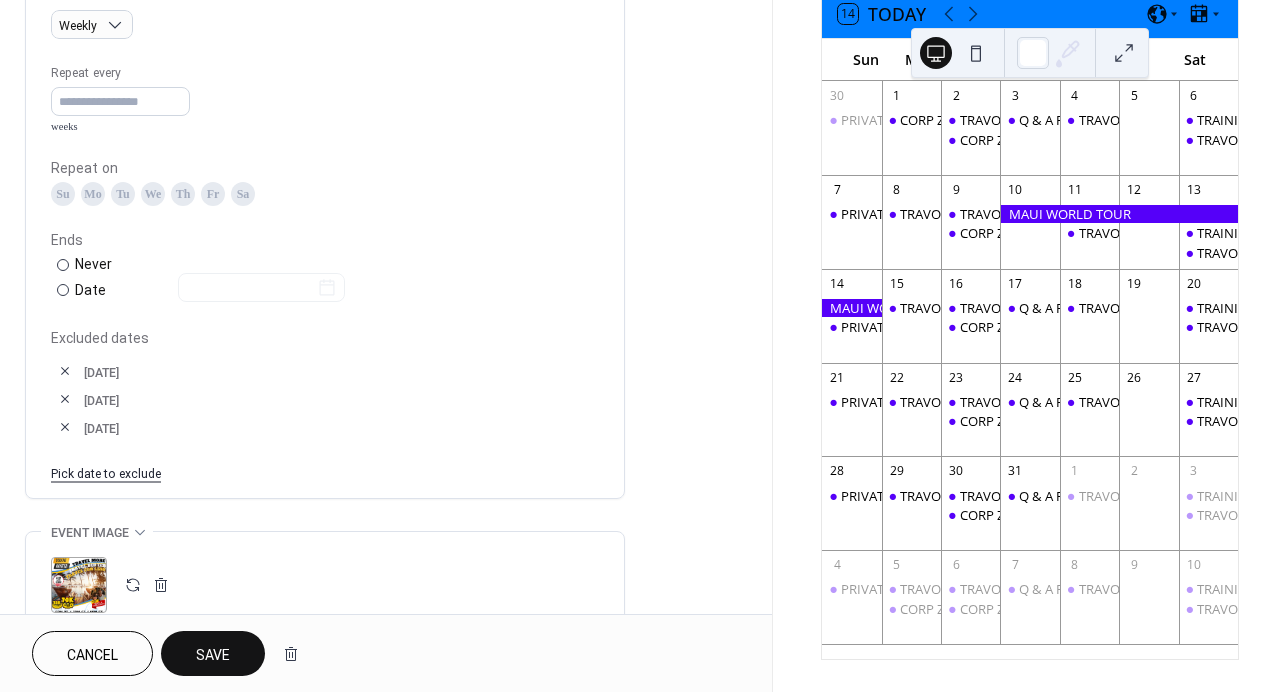 click on "Save" at bounding box center [213, 655] 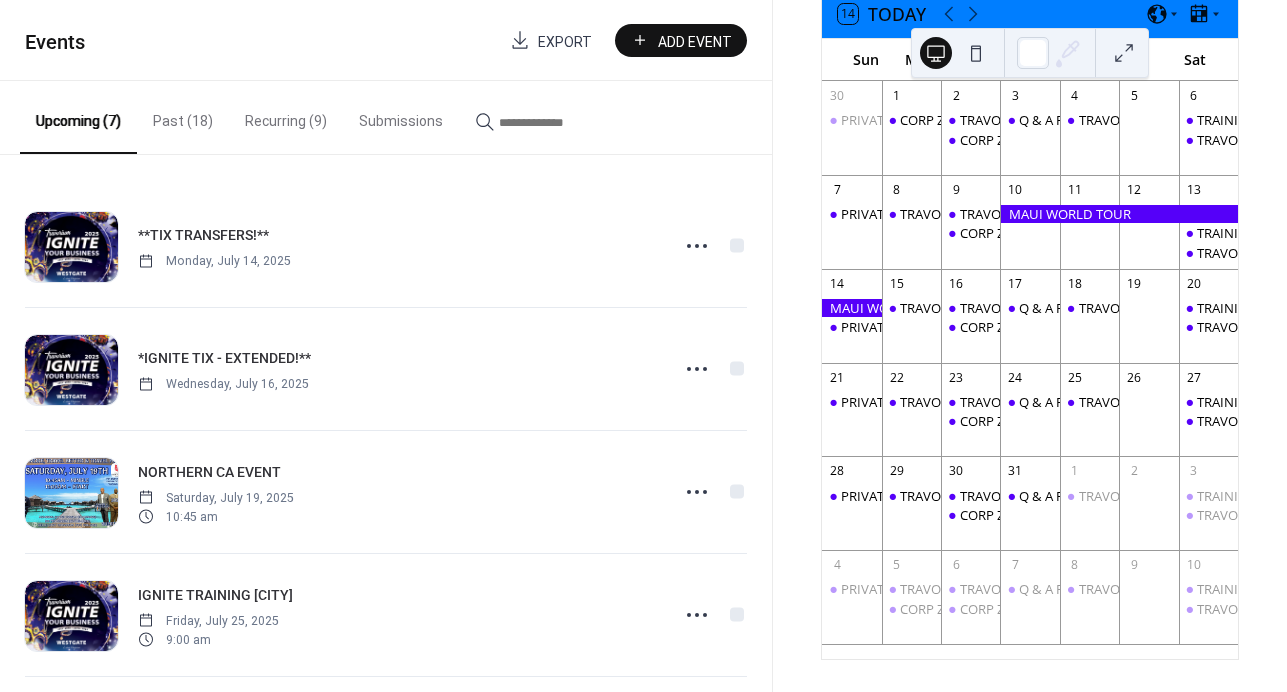 click on "Recurring (9)" at bounding box center (286, 116) 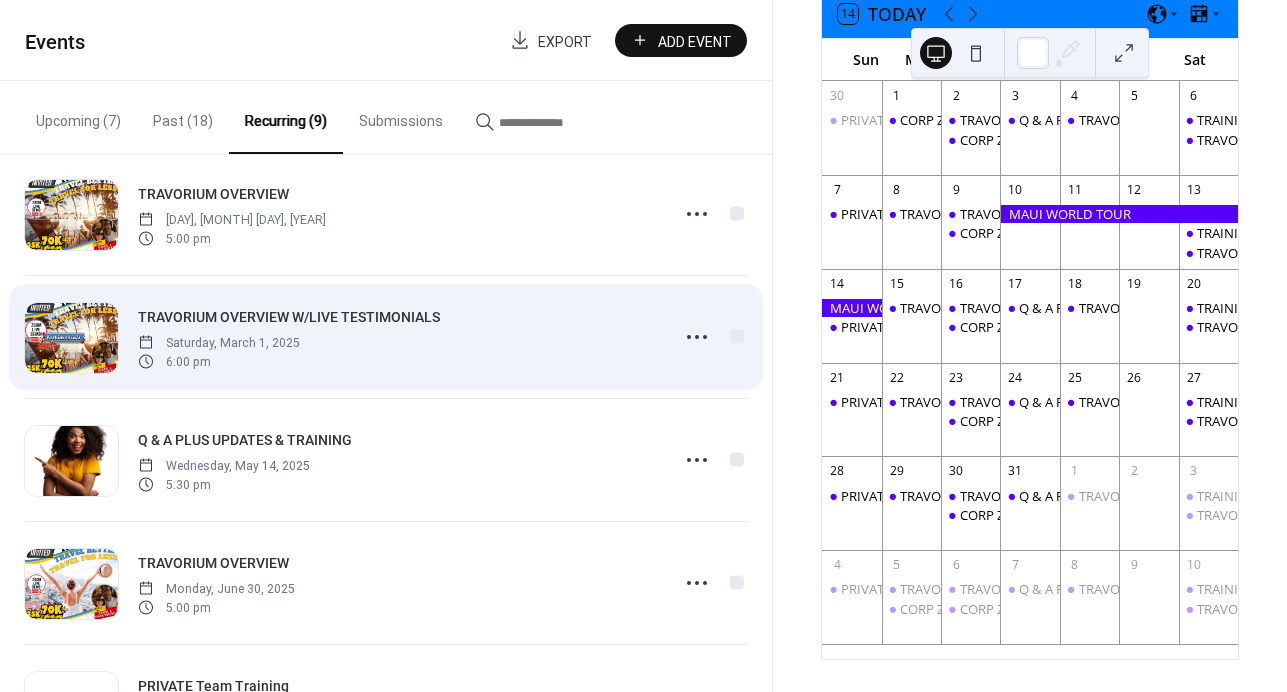 scroll, scrollTop: 528, scrollLeft: 0, axis: vertical 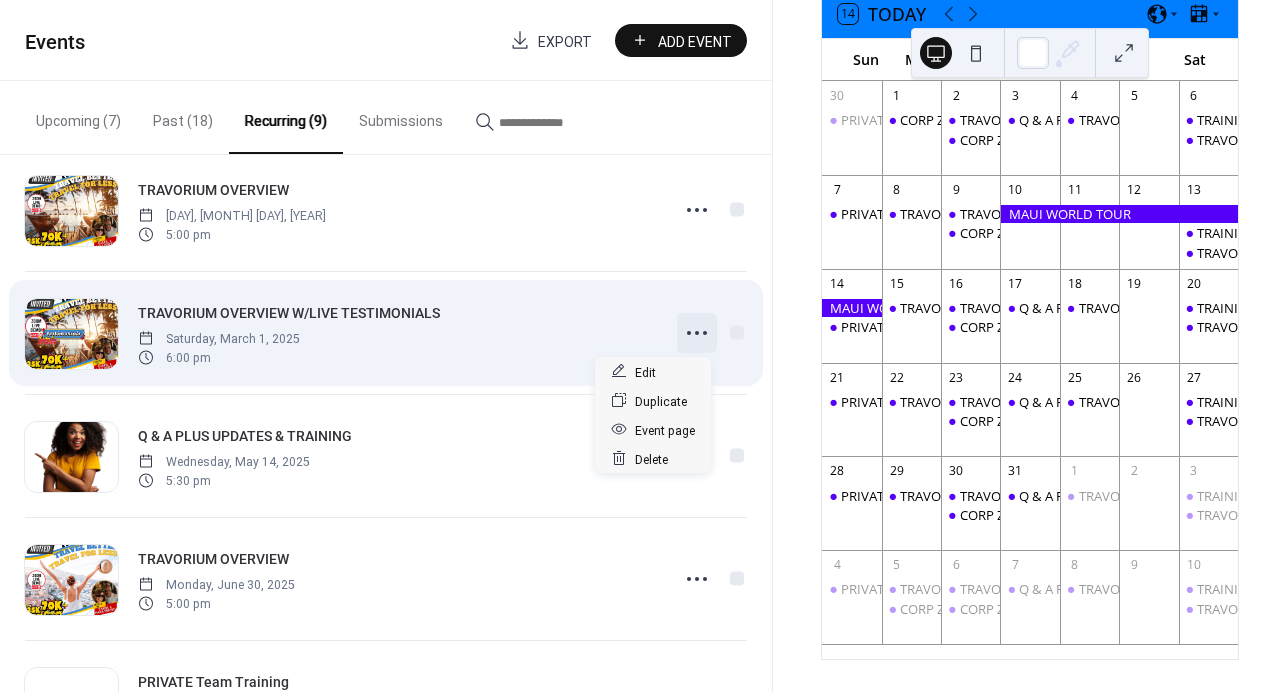 click 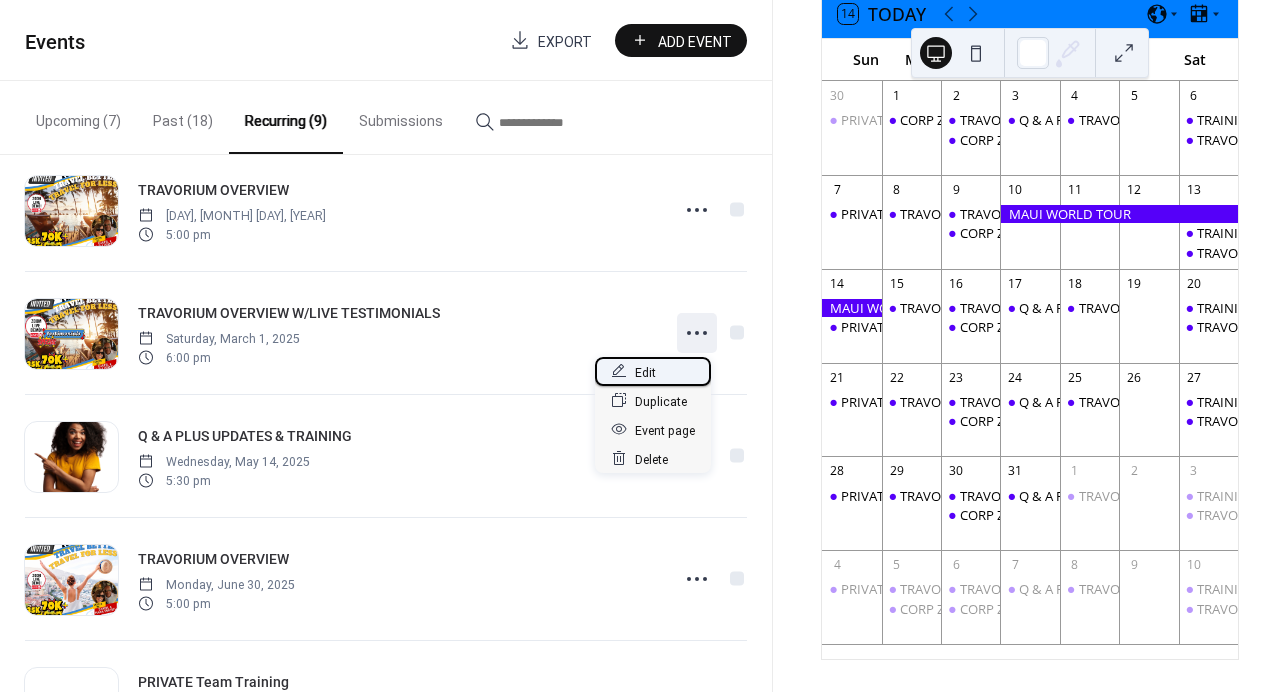 click on "Edit" at bounding box center [645, 372] 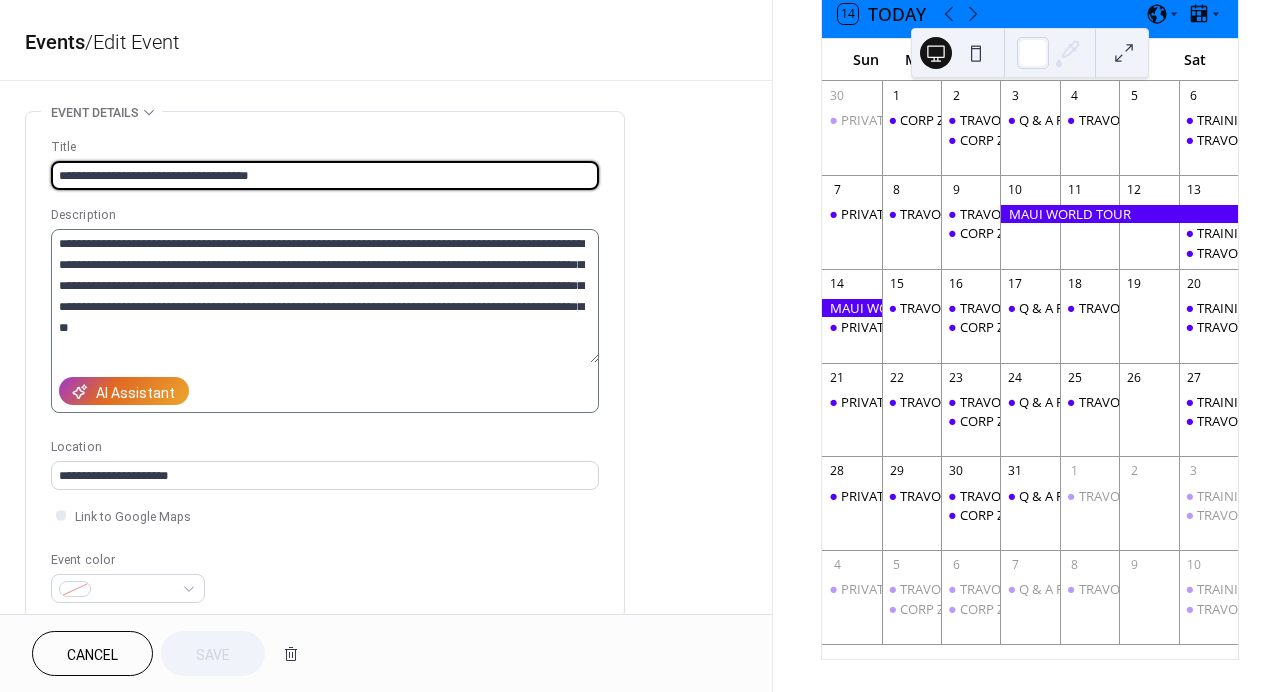 scroll, scrollTop: 63, scrollLeft: 0, axis: vertical 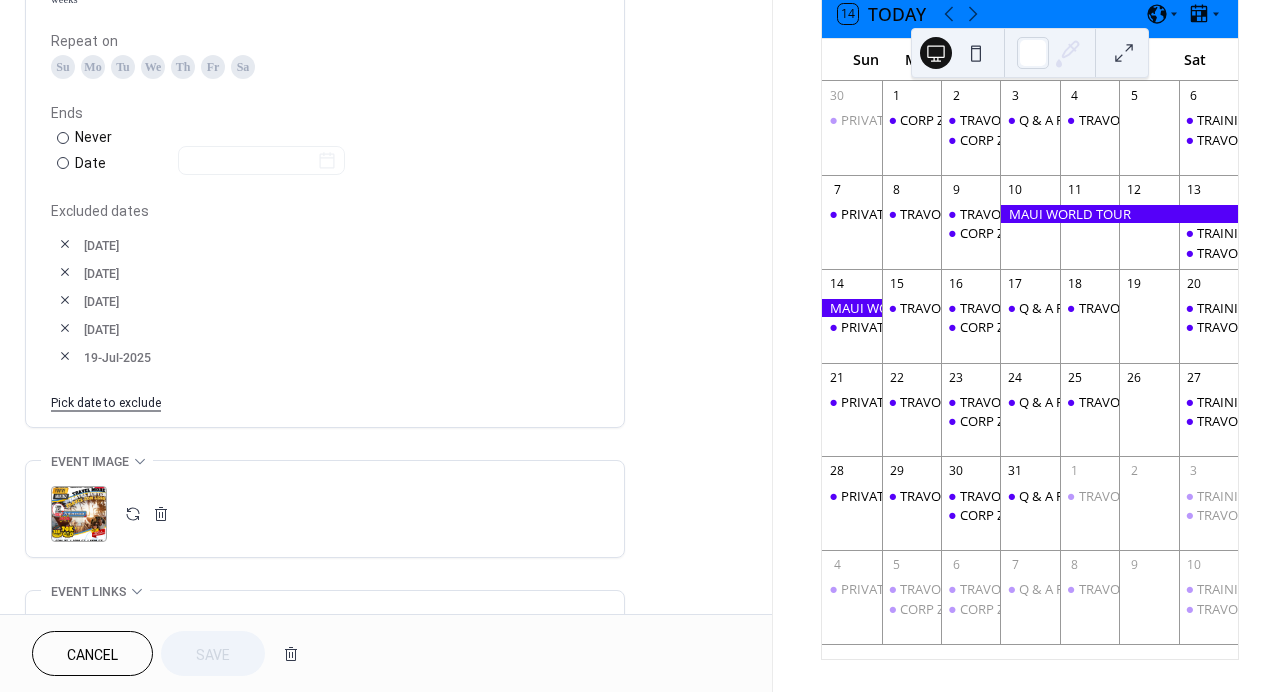 click on "Pick date to exclude" at bounding box center (106, 401) 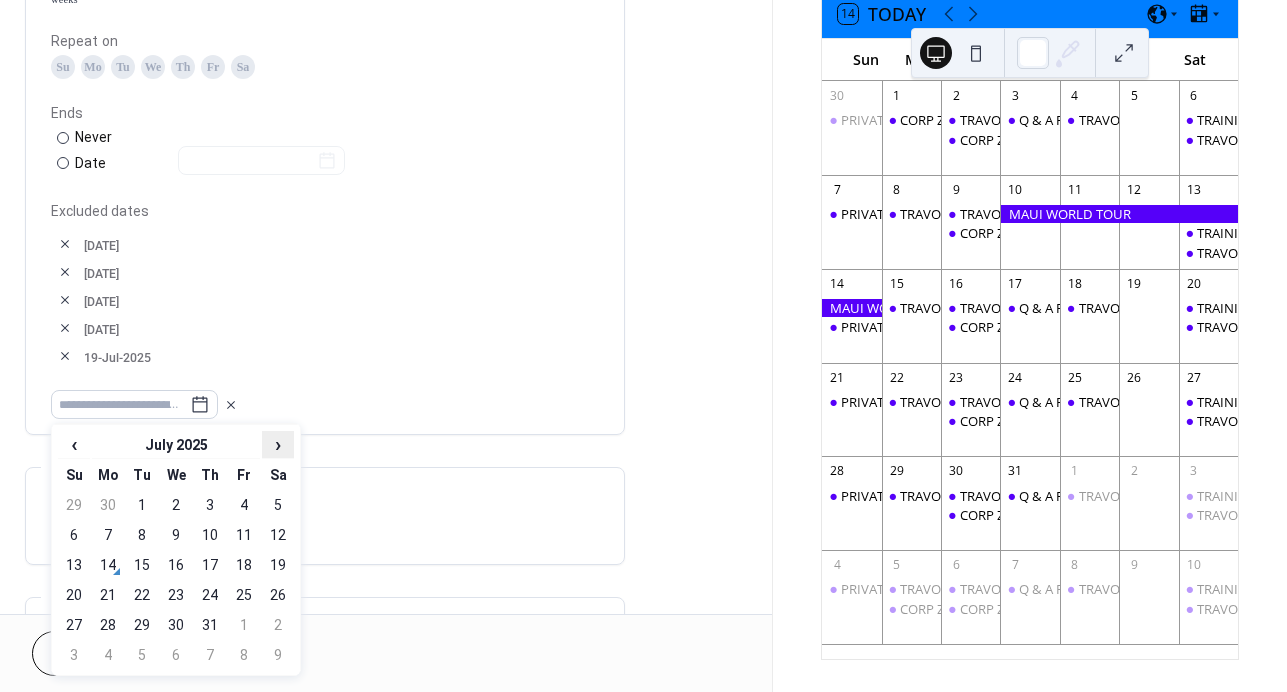 click on "›" at bounding box center [278, 444] 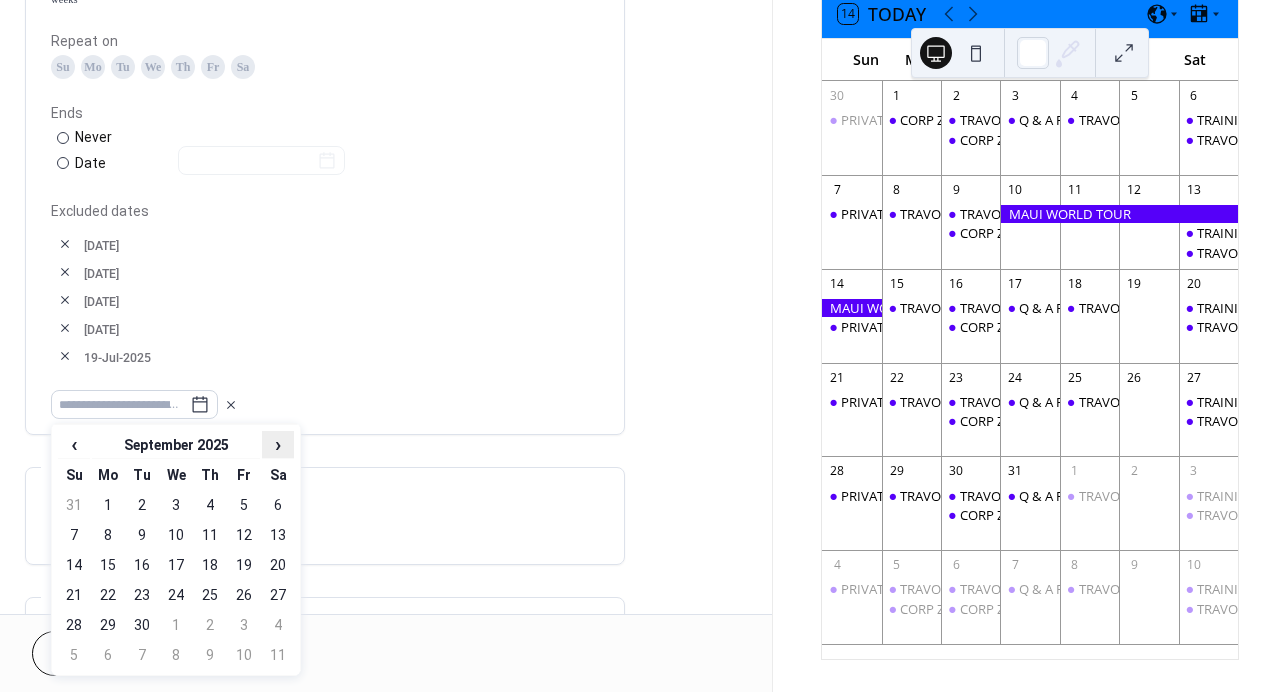 click on "›" at bounding box center [278, 444] 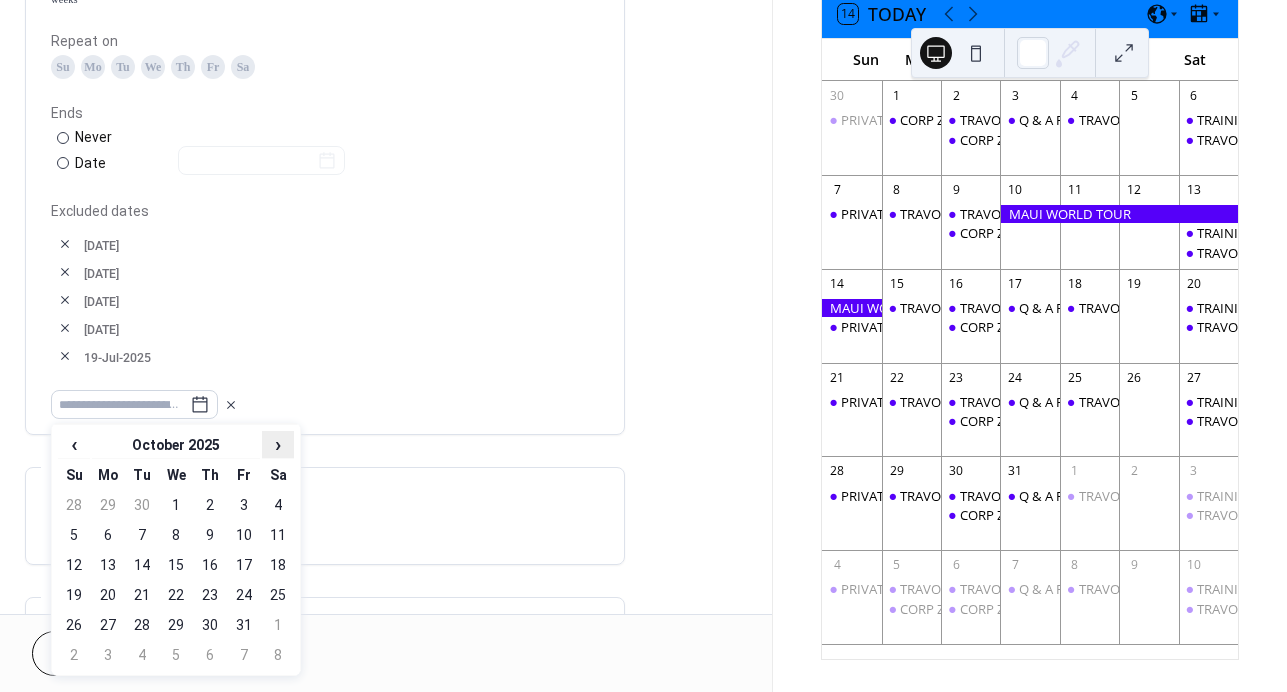click on "›" at bounding box center [278, 444] 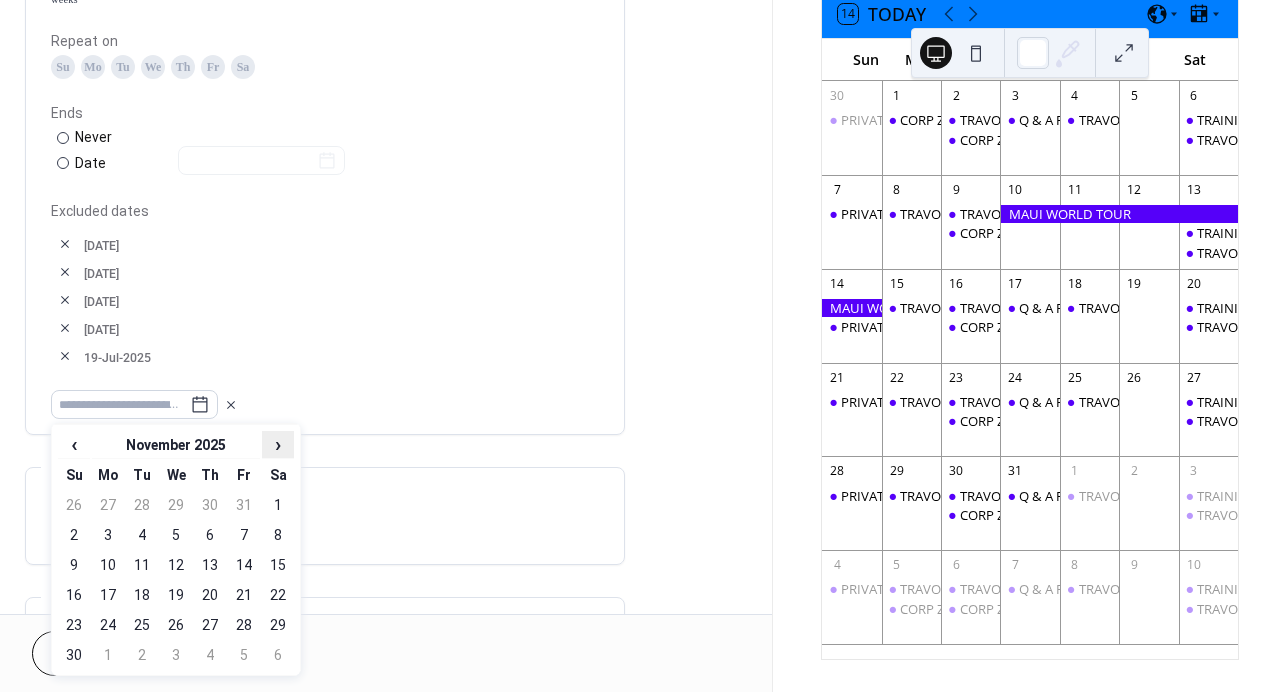 click on "›" at bounding box center [278, 444] 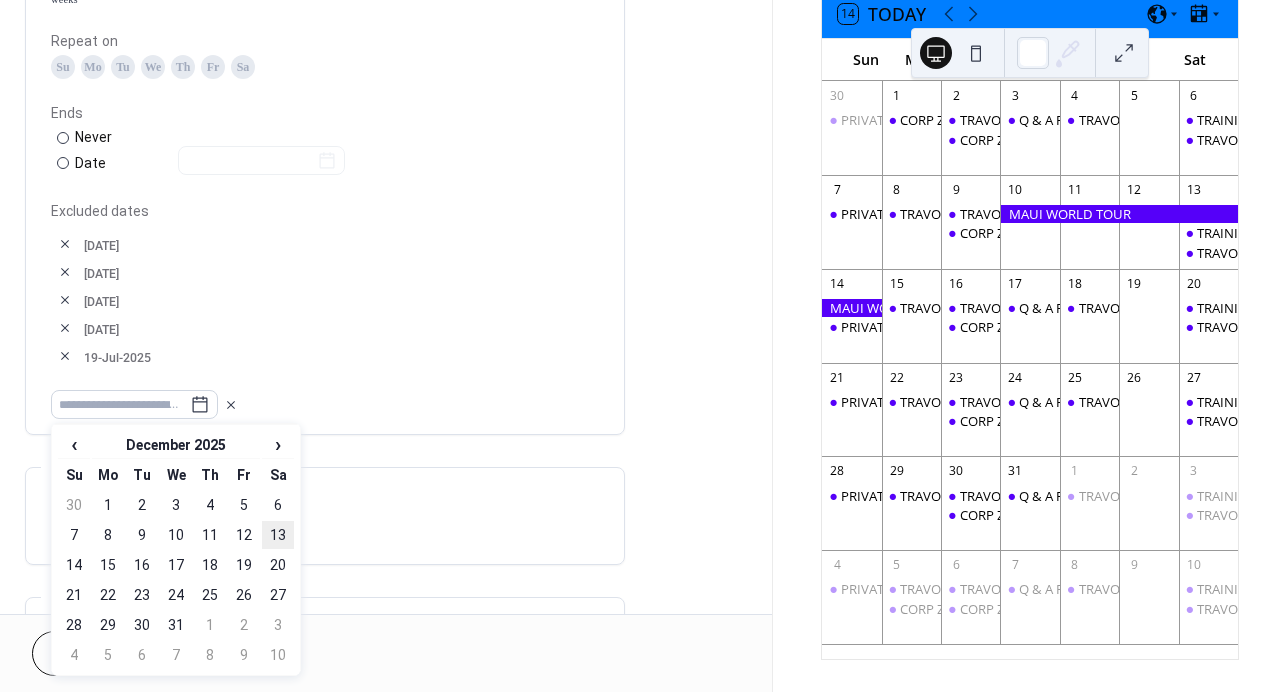 click on "13" at bounding box center (278, 535) 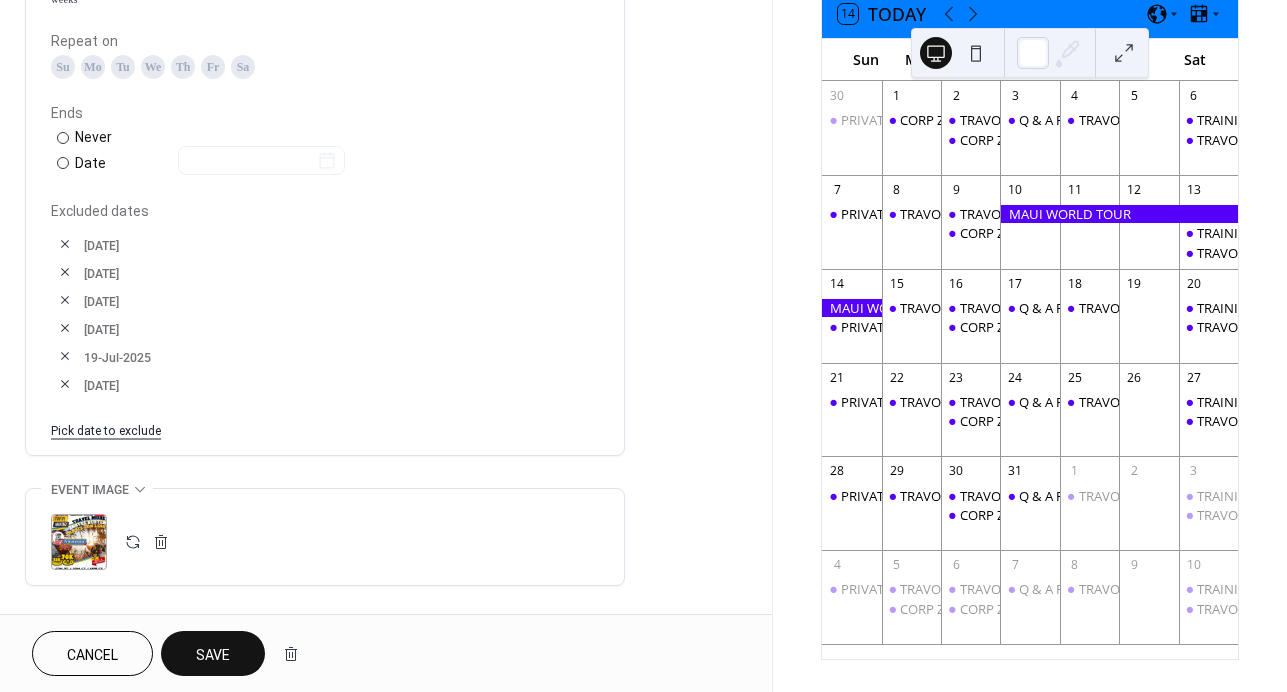 click on "Save" at bounding box center [213, 653] 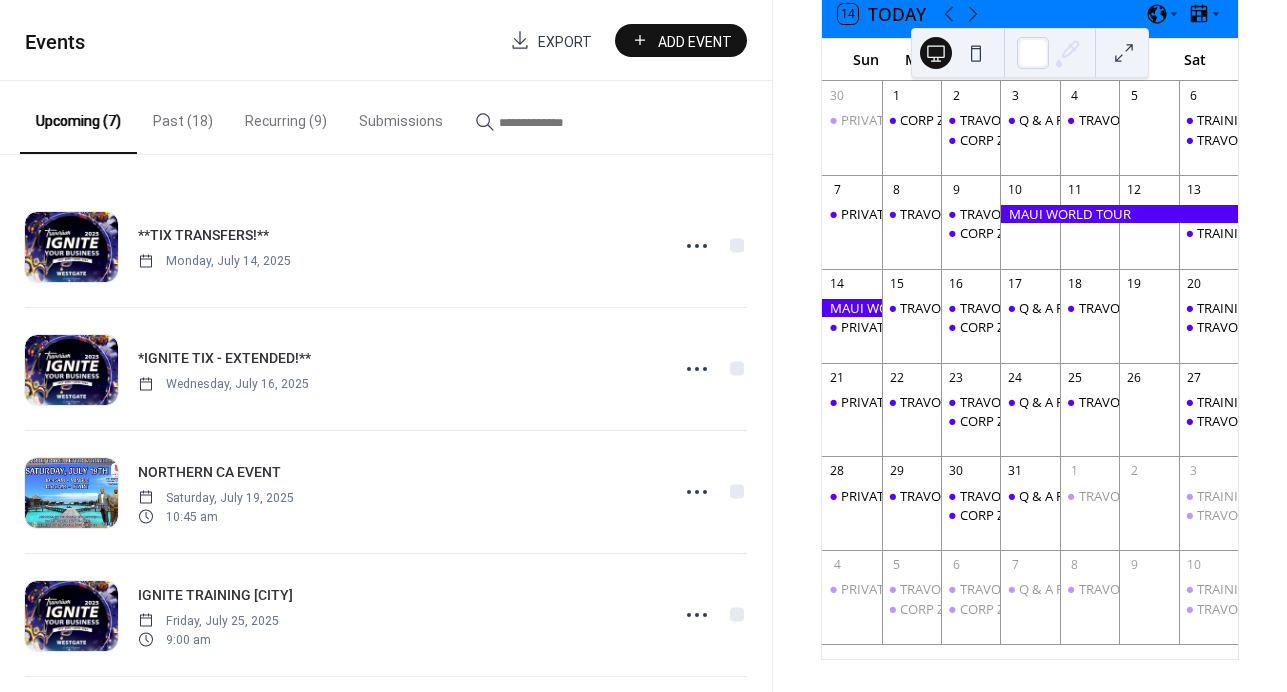 click on "Recurring (9)" at bounding box center (286, 116) 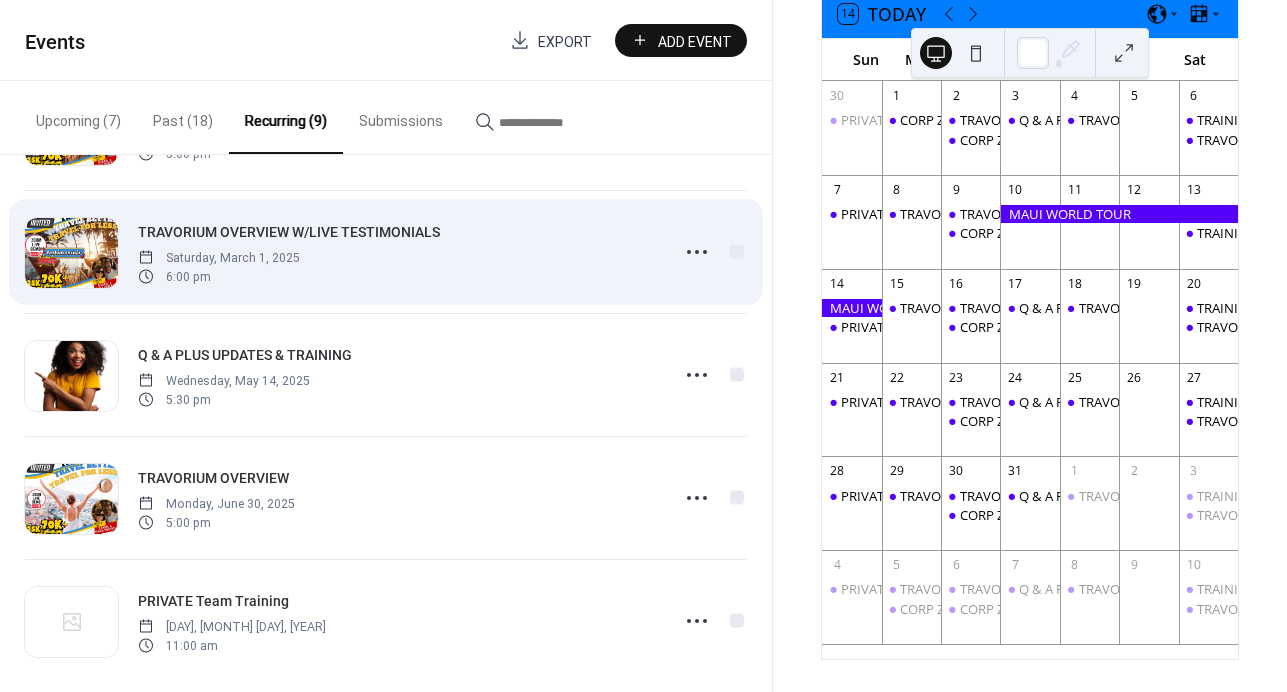 scroll, scrollTop: 629, scrollLeft: 0, axis: vertical 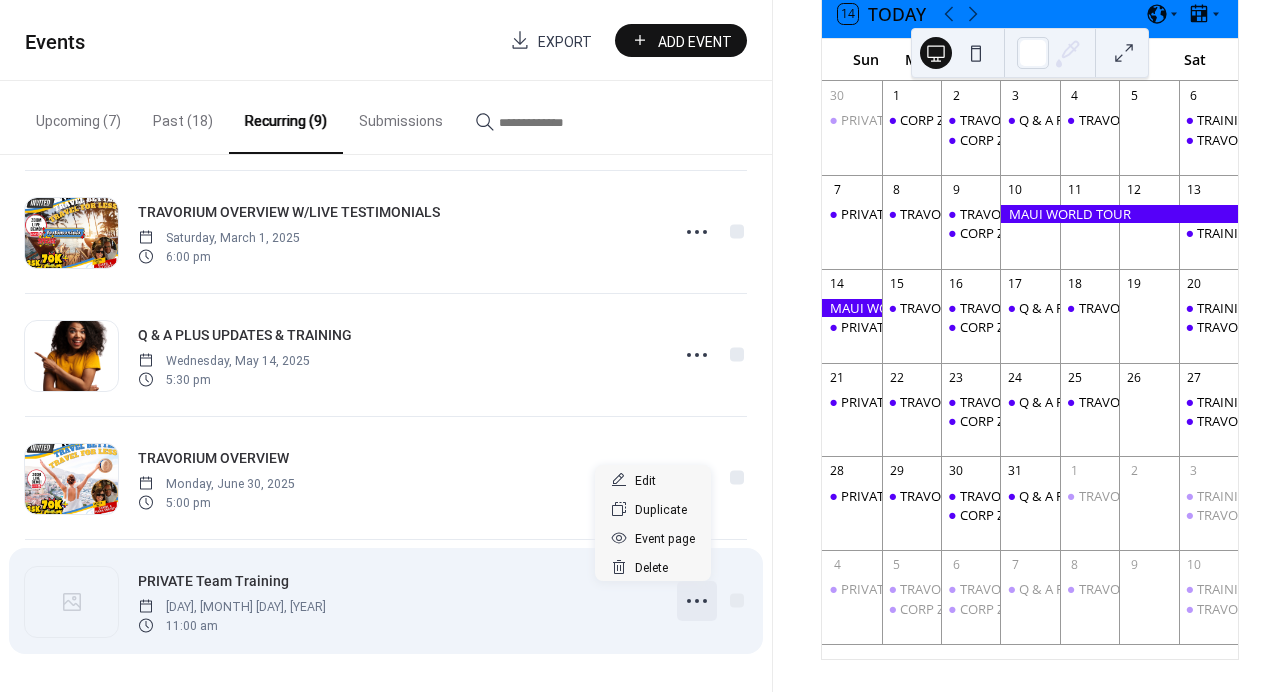 click 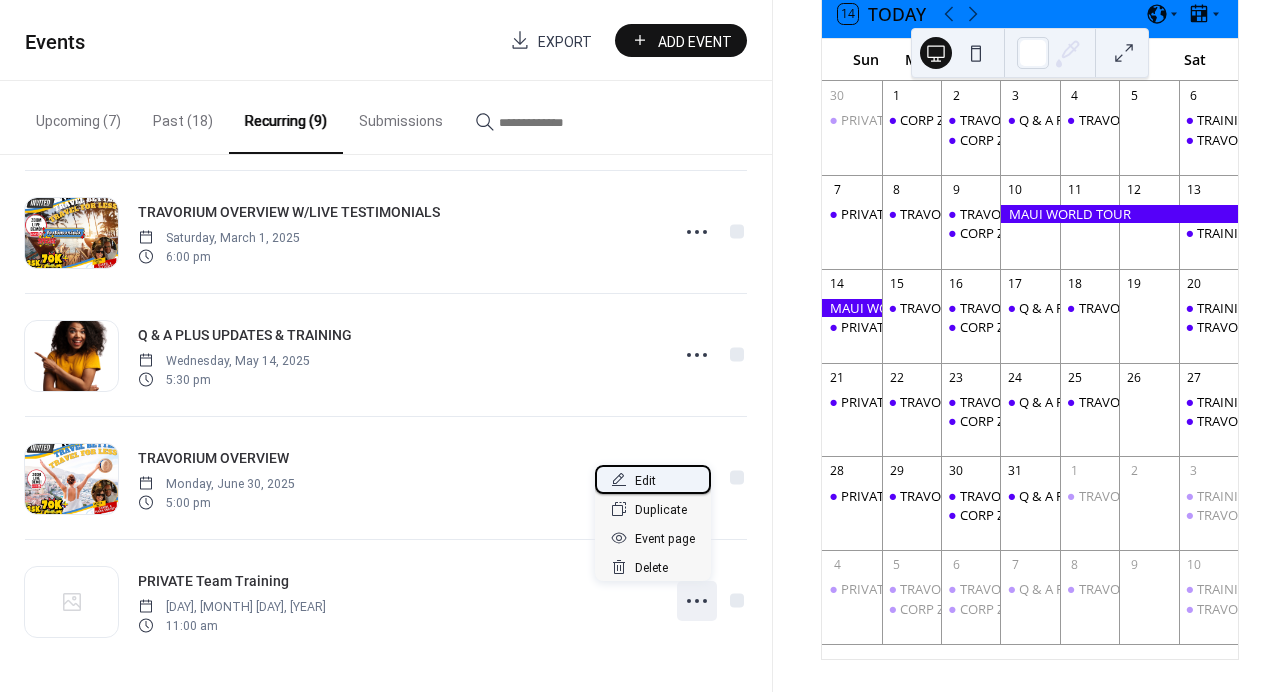 click on "Edit" at bounding box center (645, 481) 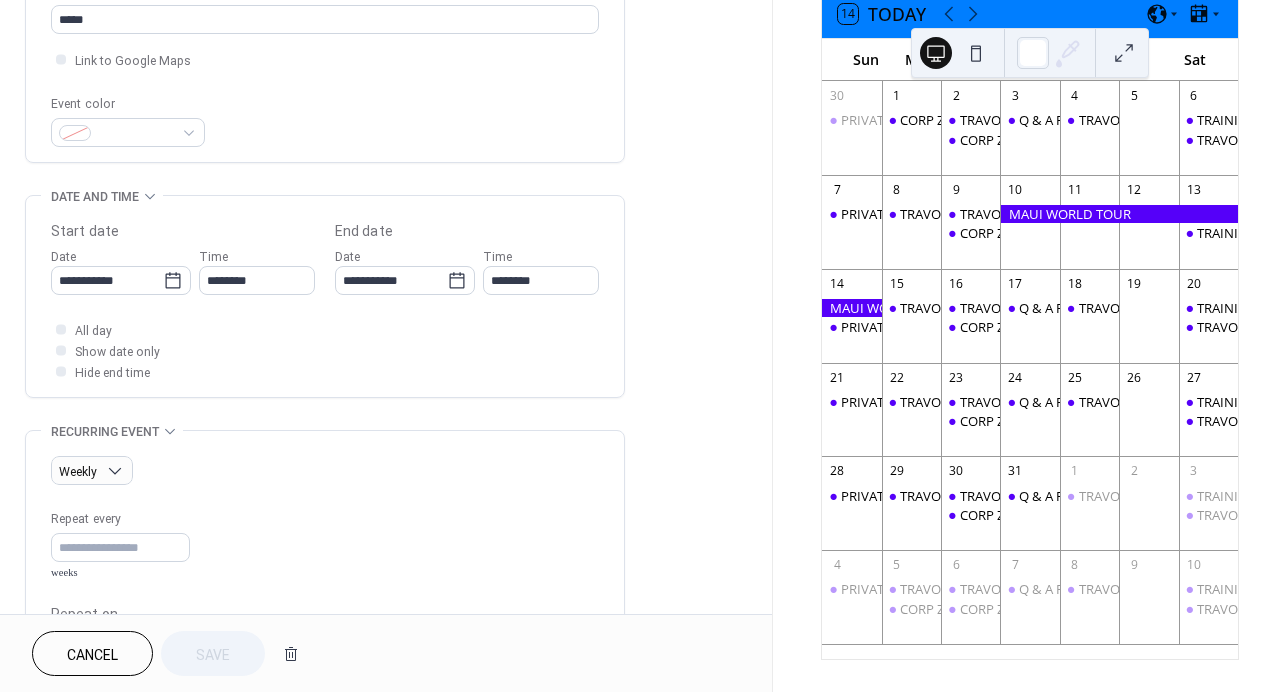 scroll, scrollTop: 984, scrollLeft: 0, axis: vertical 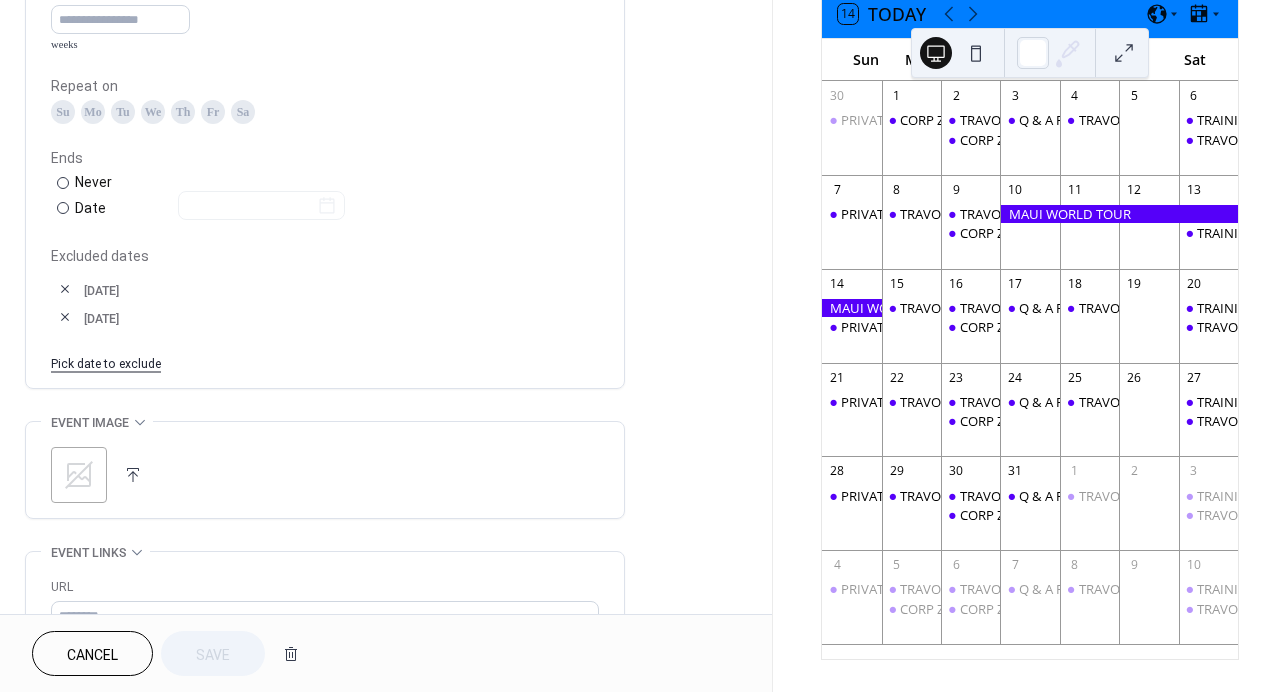 click on "Pick date to exclude" at bounding box center [106, 362] 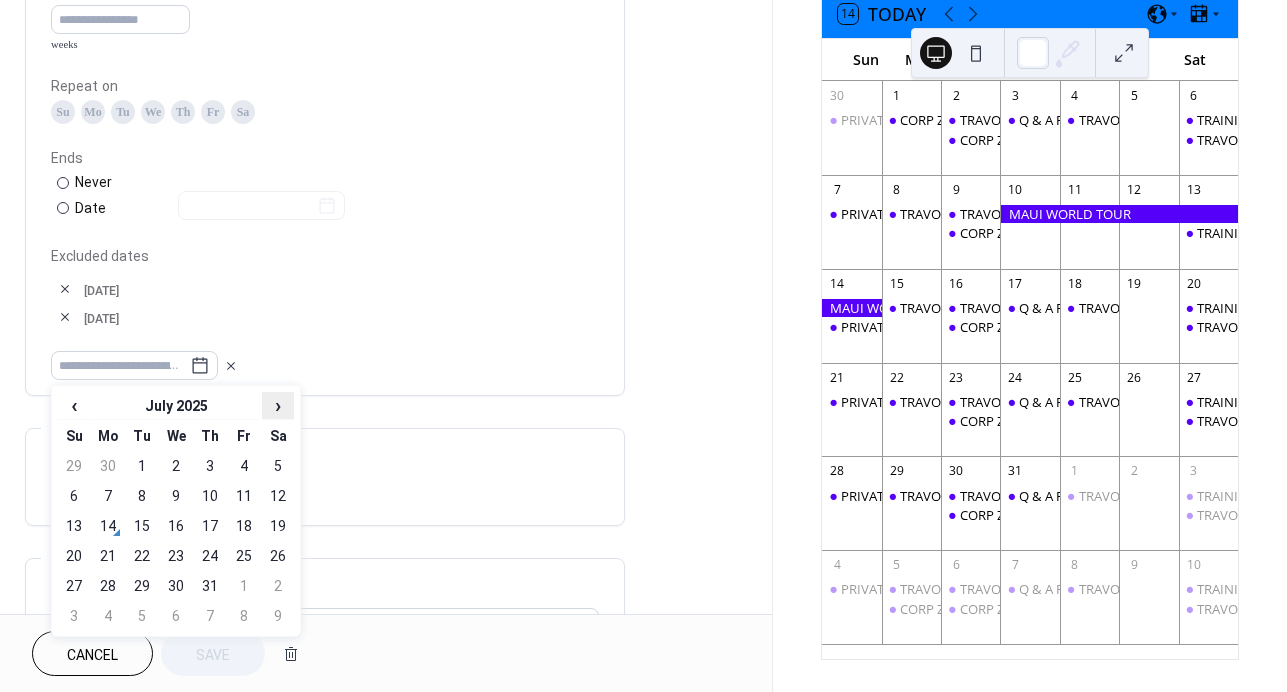 click on "›" at bounding box center (278, 405) 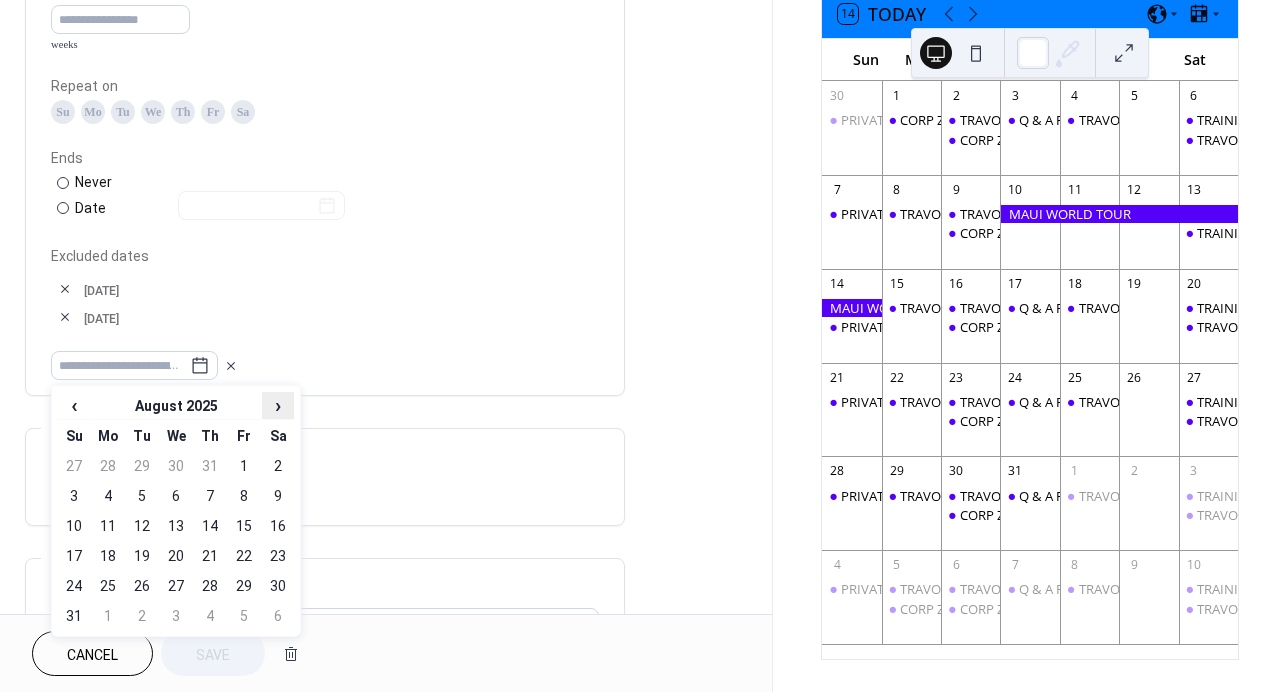 click on "›" at bounding box center (278, 405) 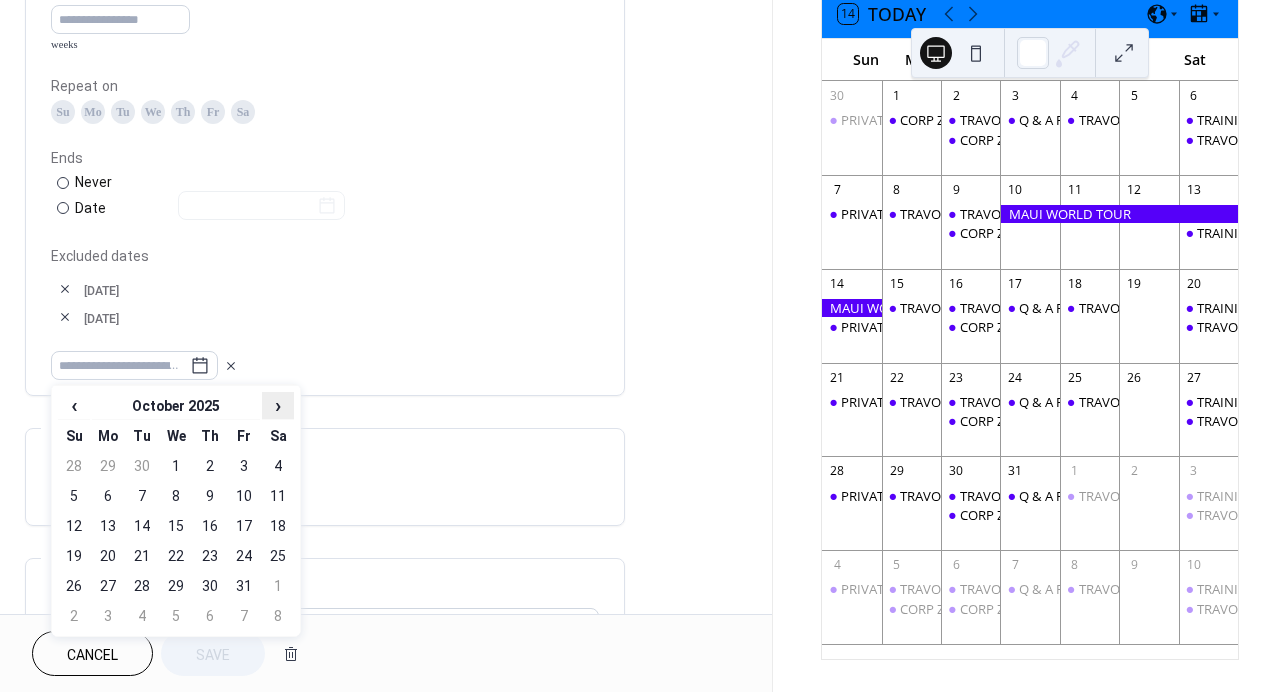 click on "›" at bounding box center (278, 405) 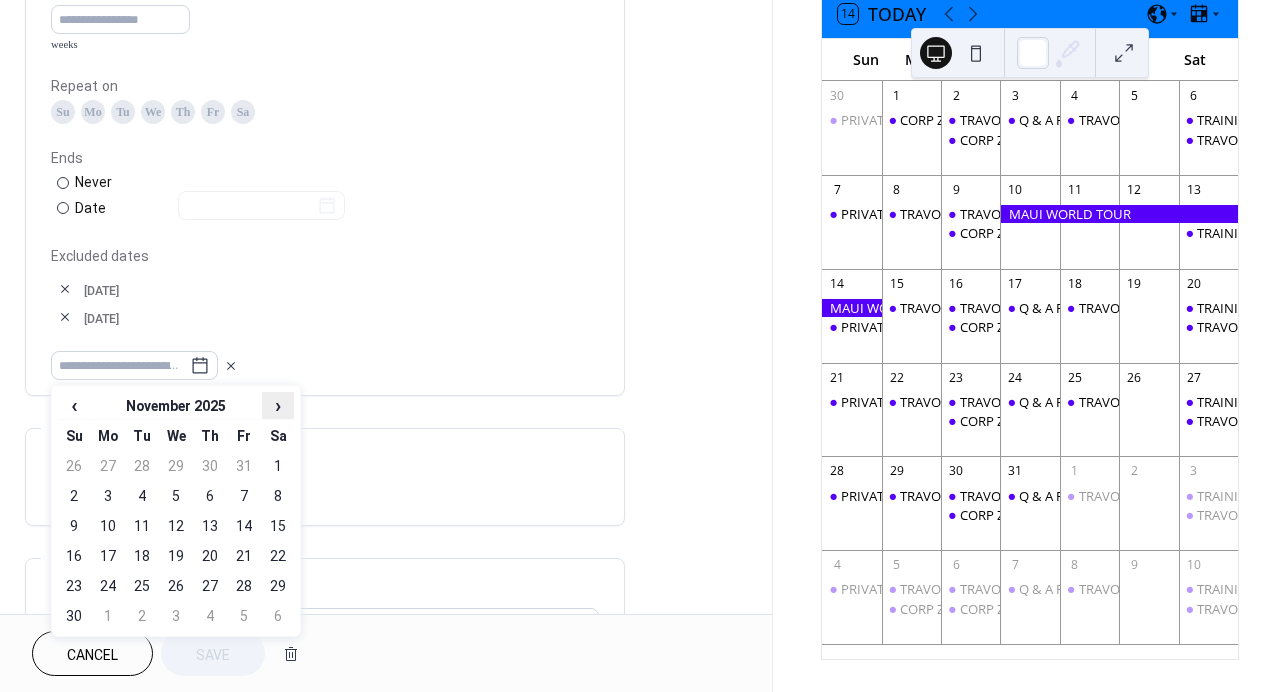 click on "›" at bounding box center (278, 405) 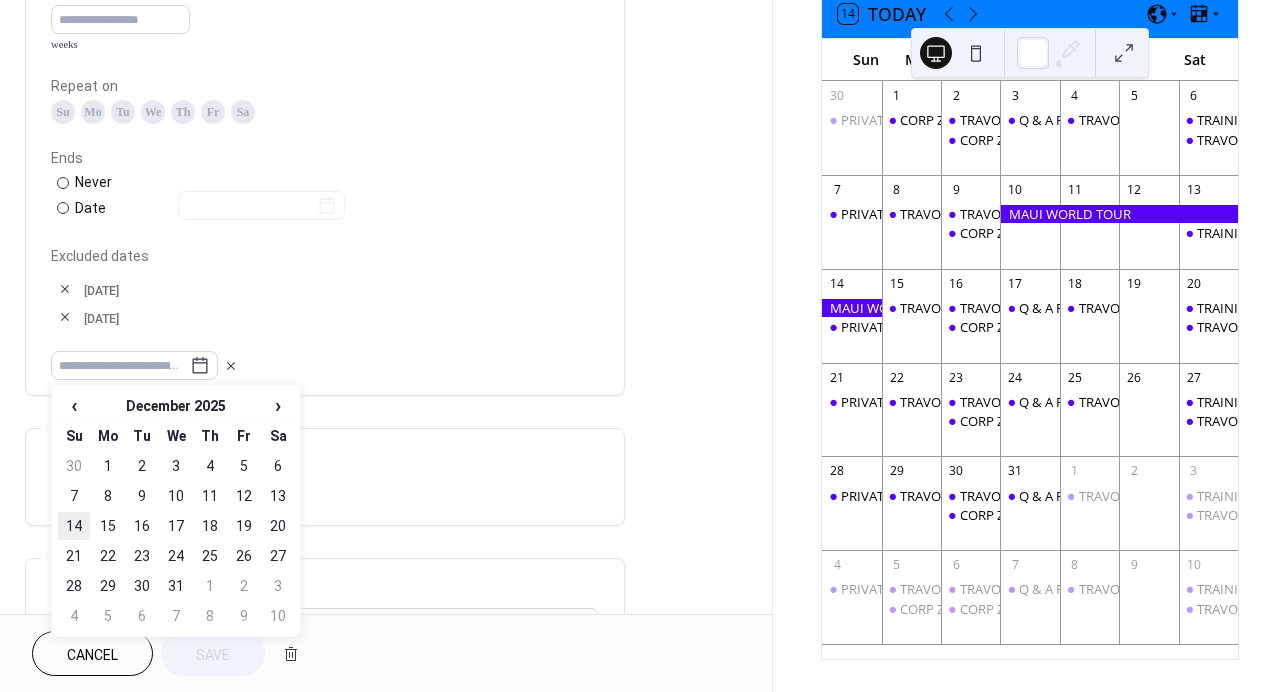 click on "14" at bounding box center [74, 526] 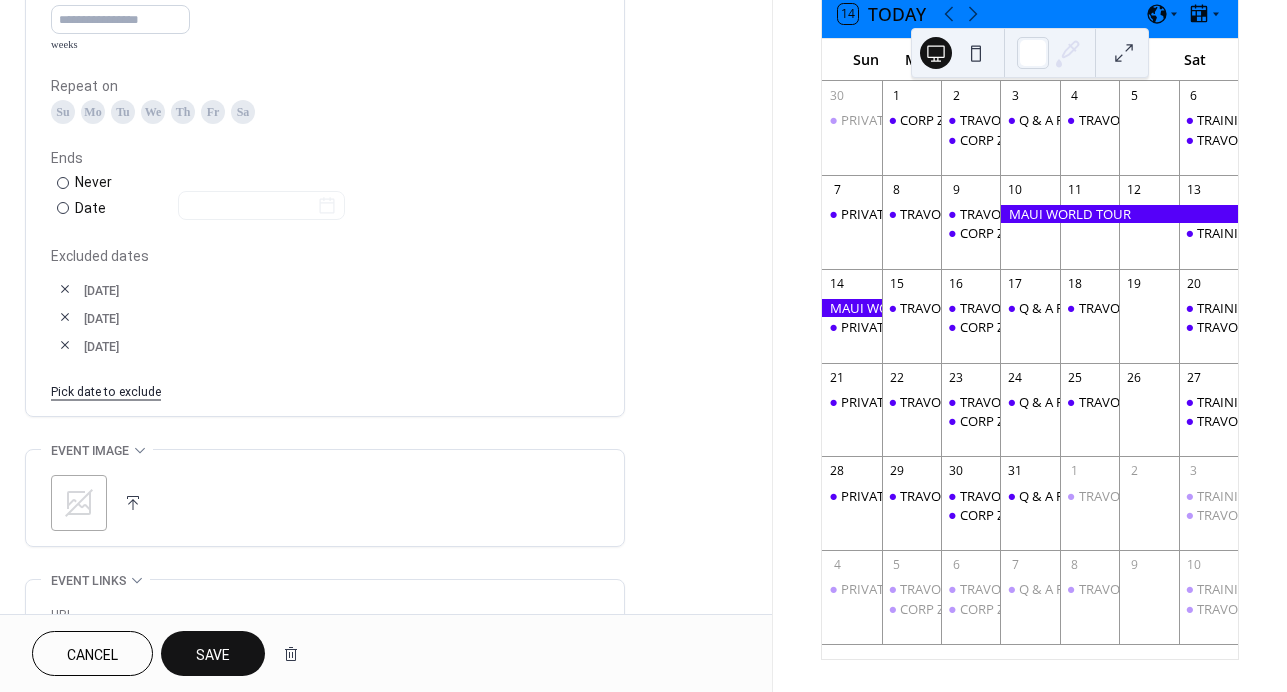 click on "Save" at bounding box center (213, 655) 